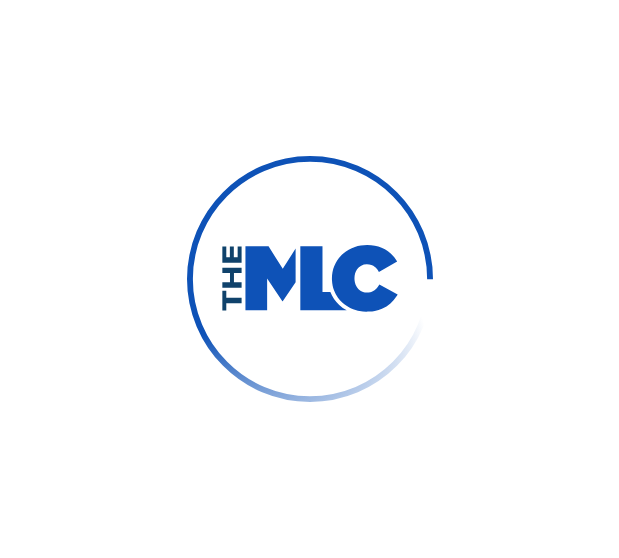 scroll, scrollTop: 0, scrollLeft: 0, axis: both 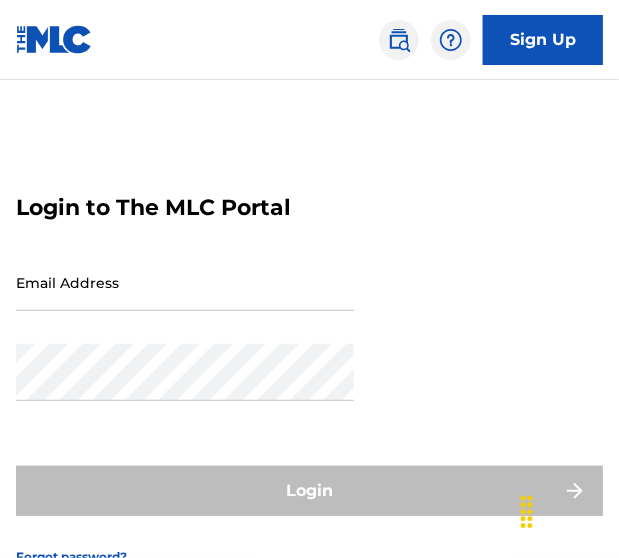 type on "[EMAIL]" 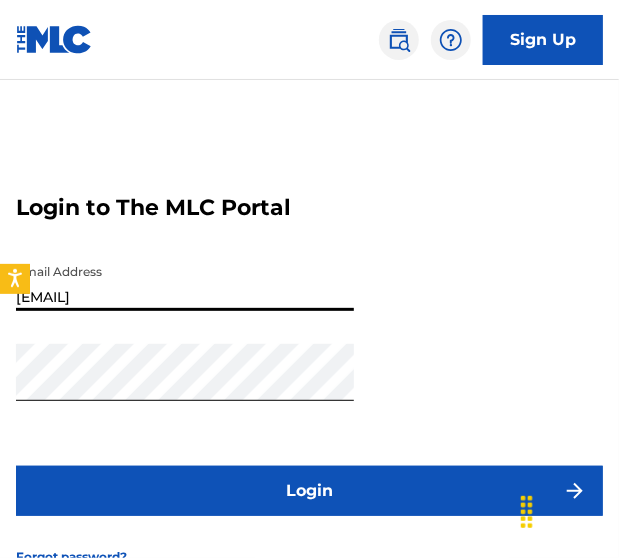 click on "[EMAIL]" at bounding box center (185, 282) 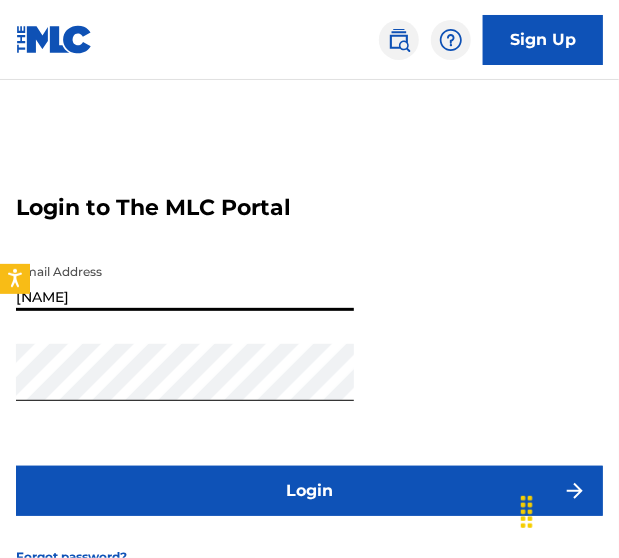 type on "[EMAIL]" 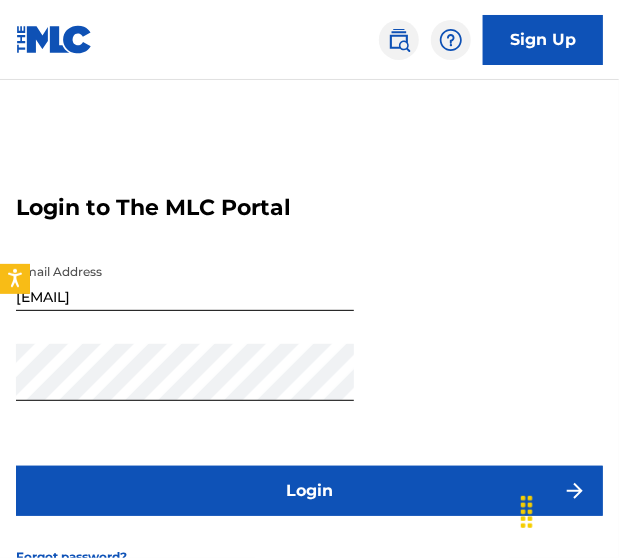 click on "Login" at bounding box center [309, 491] 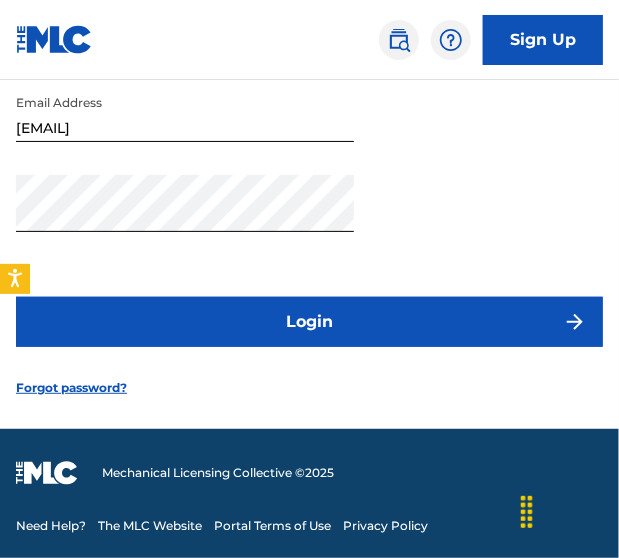 click on "Forgot password?" at bounding box center [71, 388] 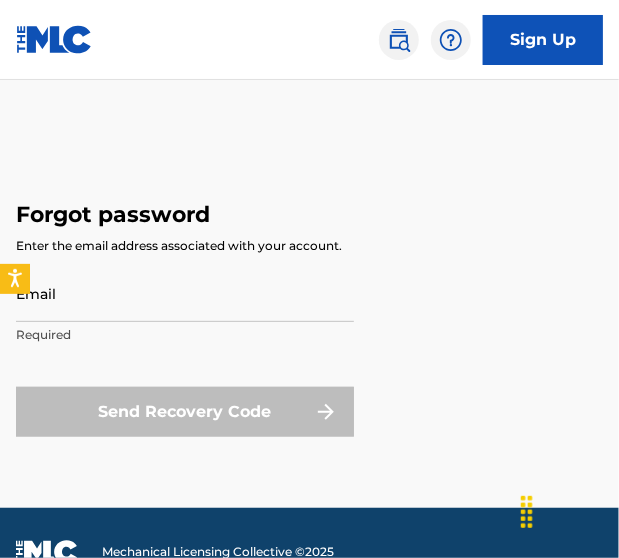 click on "Email" at bounding box center [185, 293] 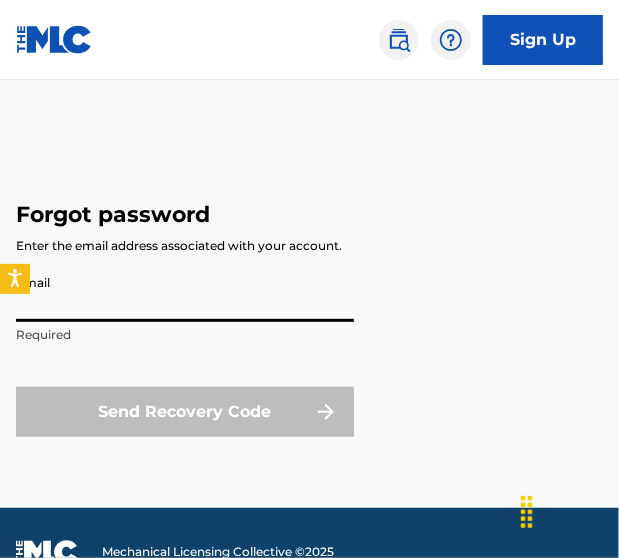 type on "[EMAIL]" 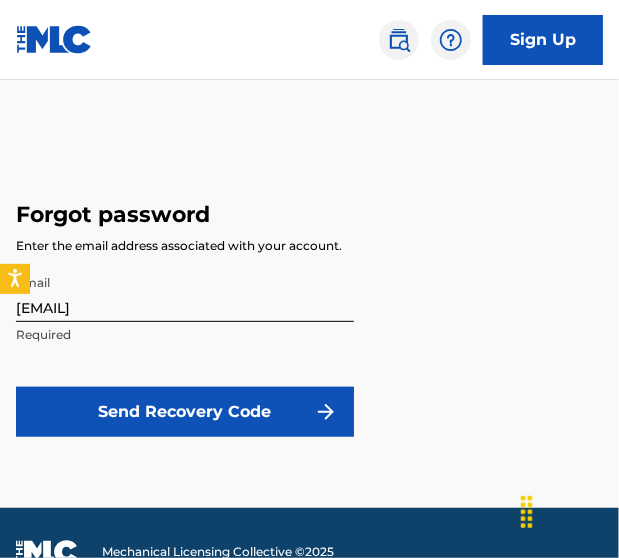 click on "Send Recovery Code" at bounding box center [185, 412] 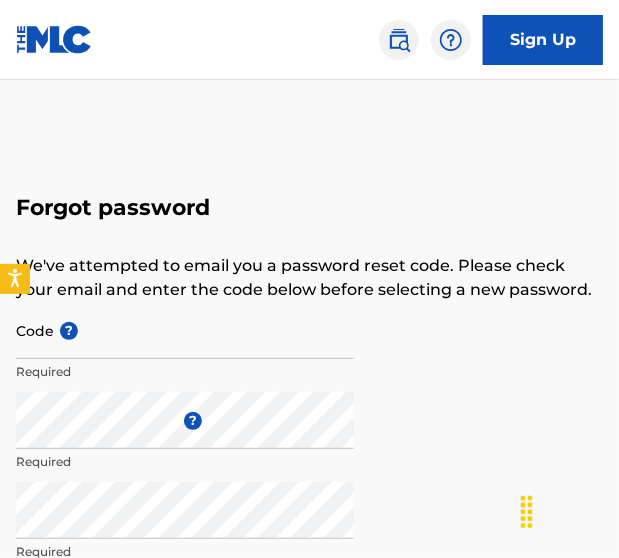 type on "[EMAIL]" 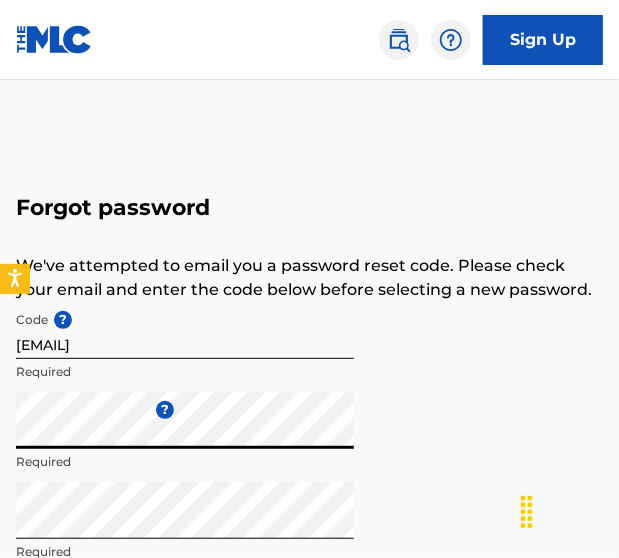 click on "[EMAIL]" at bounding box center [185, 330] 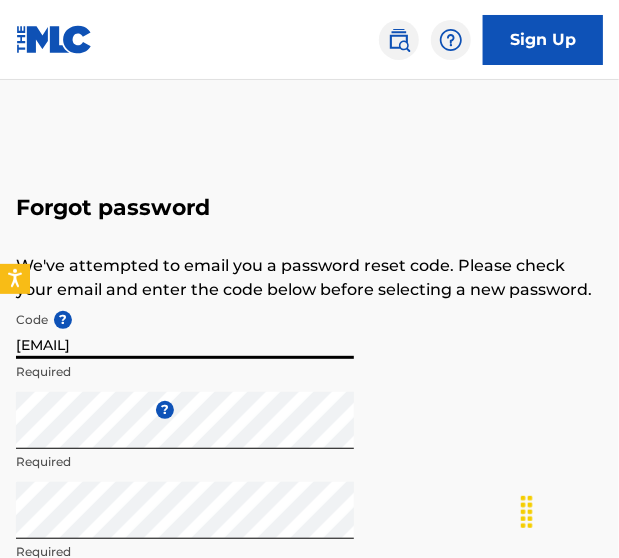 click on "[EMAIL]" at bounding box center [185, 330] 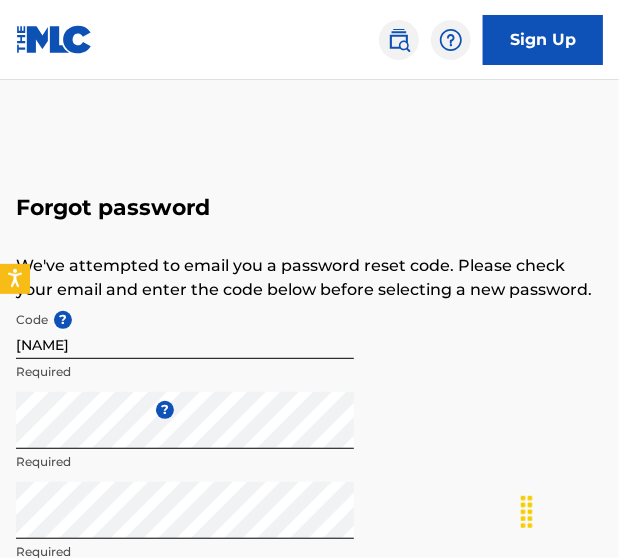 click on "[NAME]" at bounding box center [185, 330] 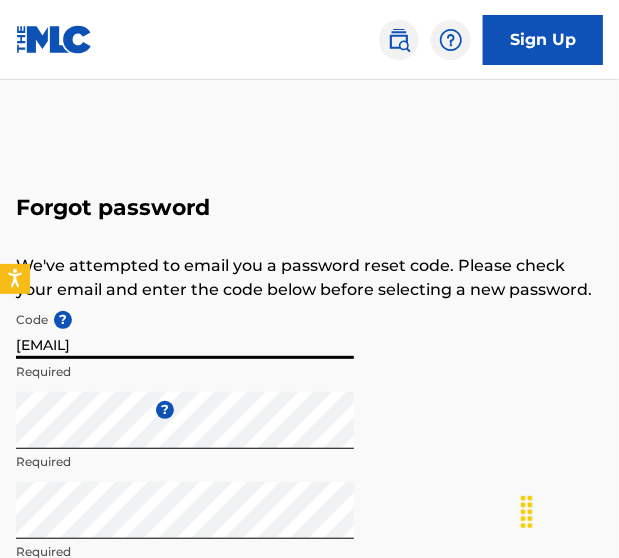 type on "[EMAIL]" 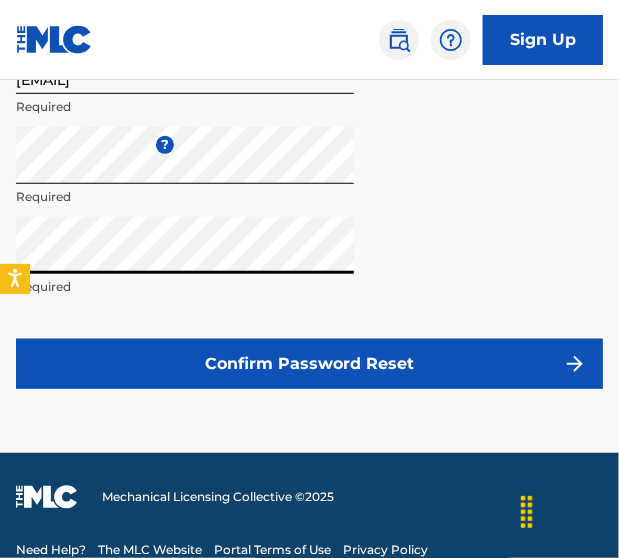 scroll, scrollTop: 264, scrollLeft: 0, axis: vertical 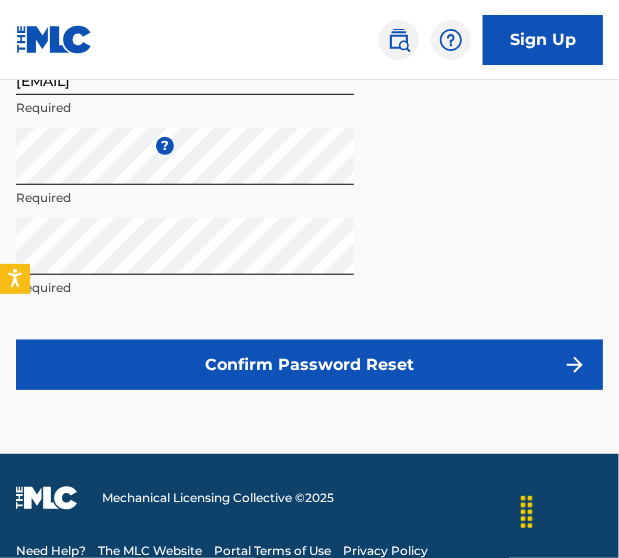 click on "Confirm Password Reset" at bounding box center [309, 365] 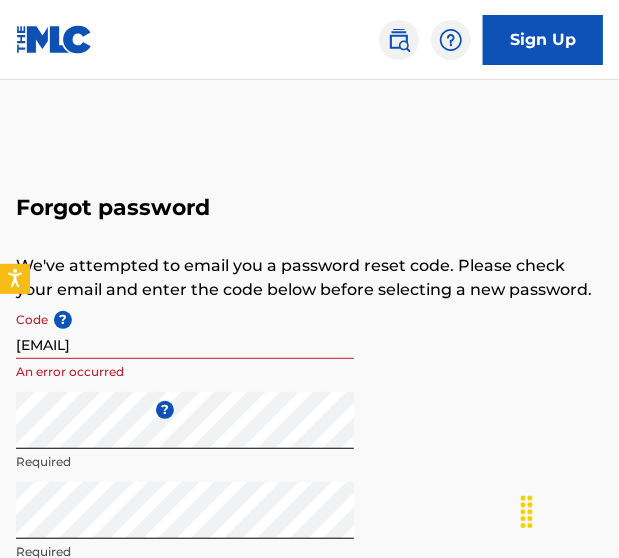 scroll, scrollTop: 289, scrollLeft: 0, axis: vertical 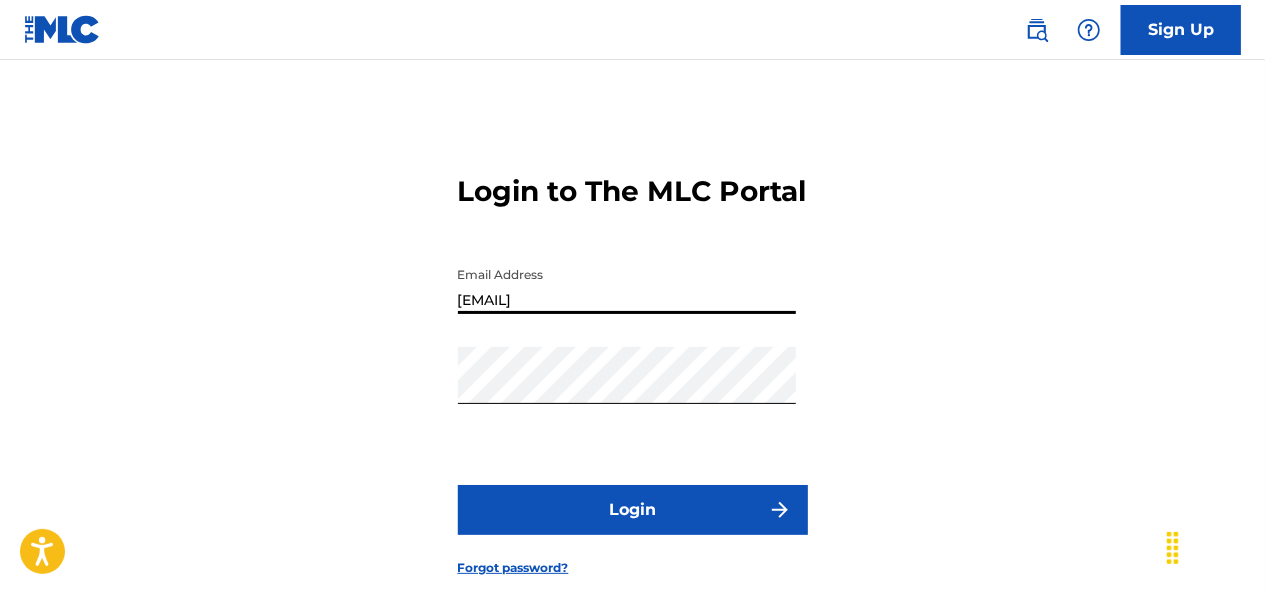 click on "[EMAIL]" at bounding box center [627, 285] 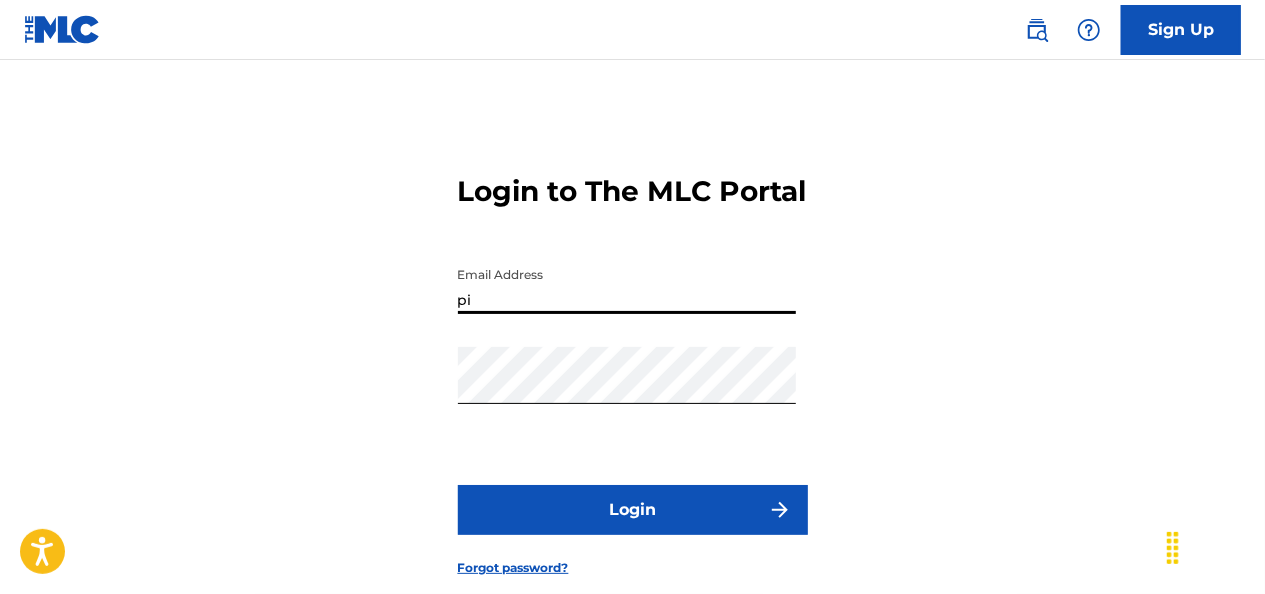 type on "p" 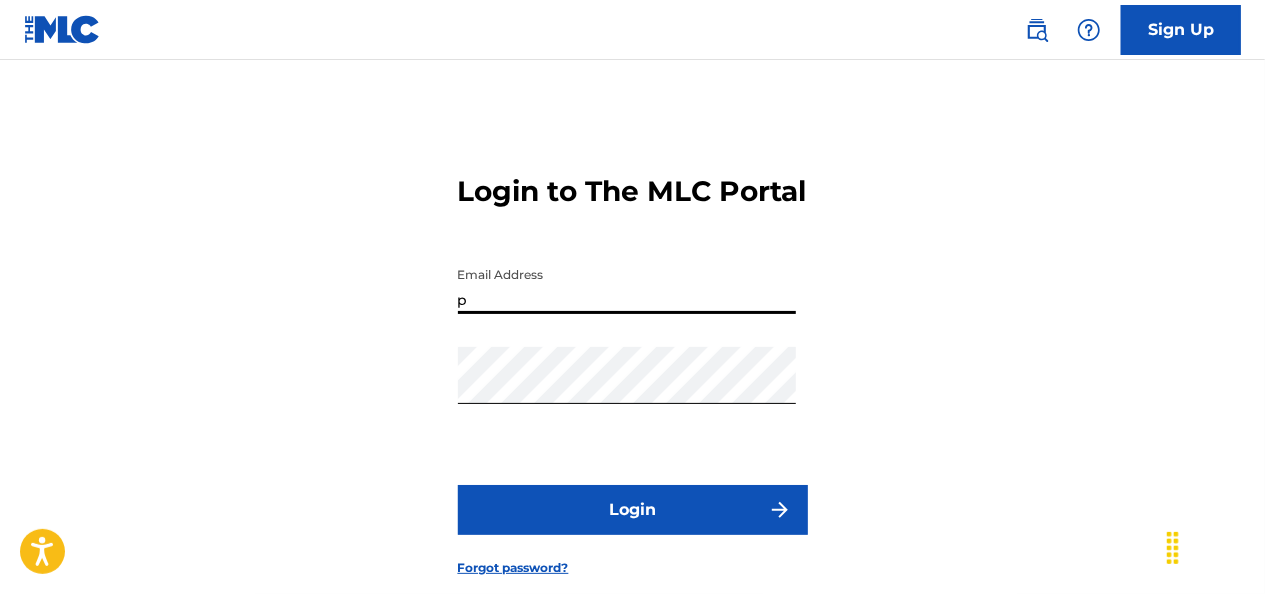 type on "[EMAIL]" 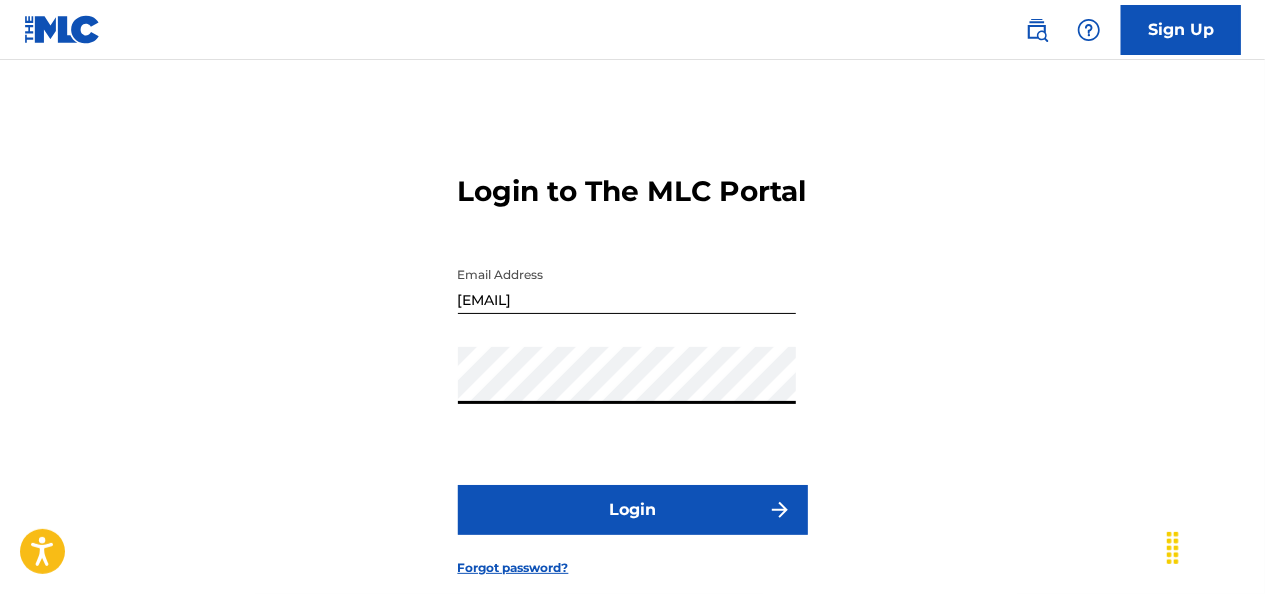 click on "Login" at bounding box center (633, 510) 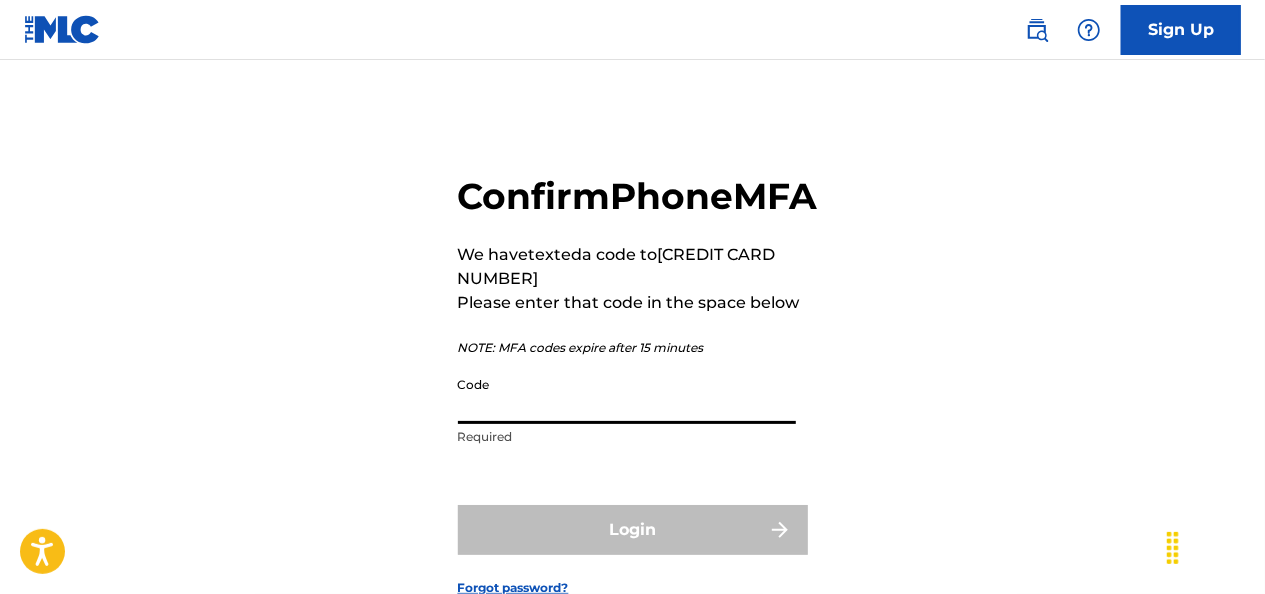 click on "Code" at bounding box center (627, 395) 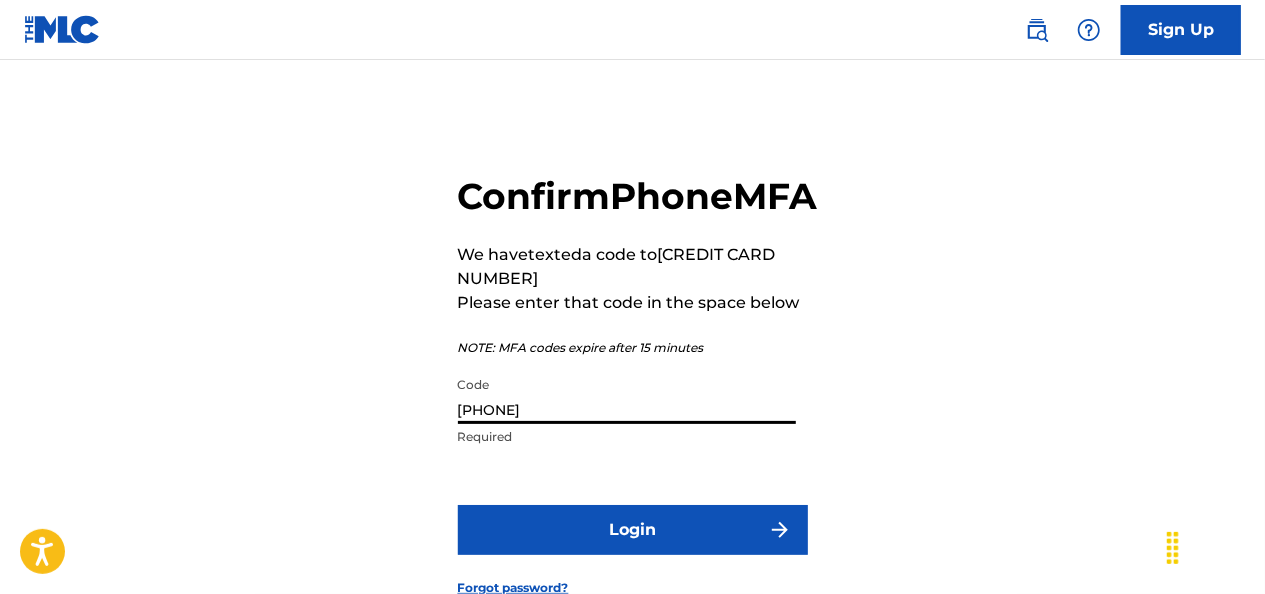 type on "568205" 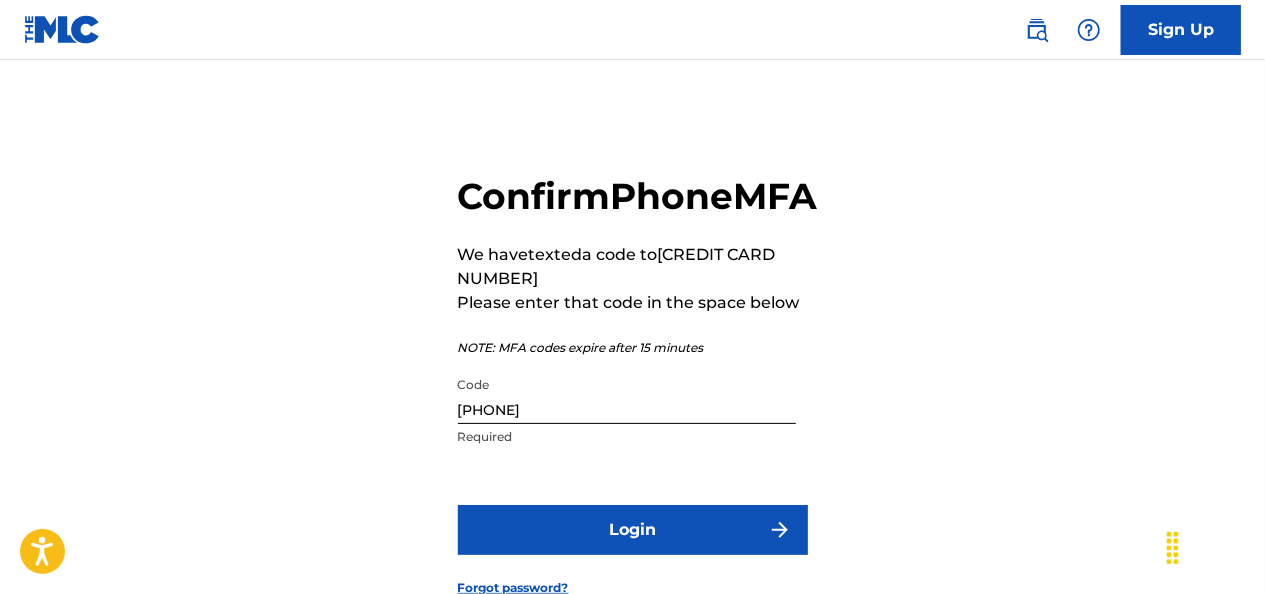 click on "Login" at bounding box center (633, 530) 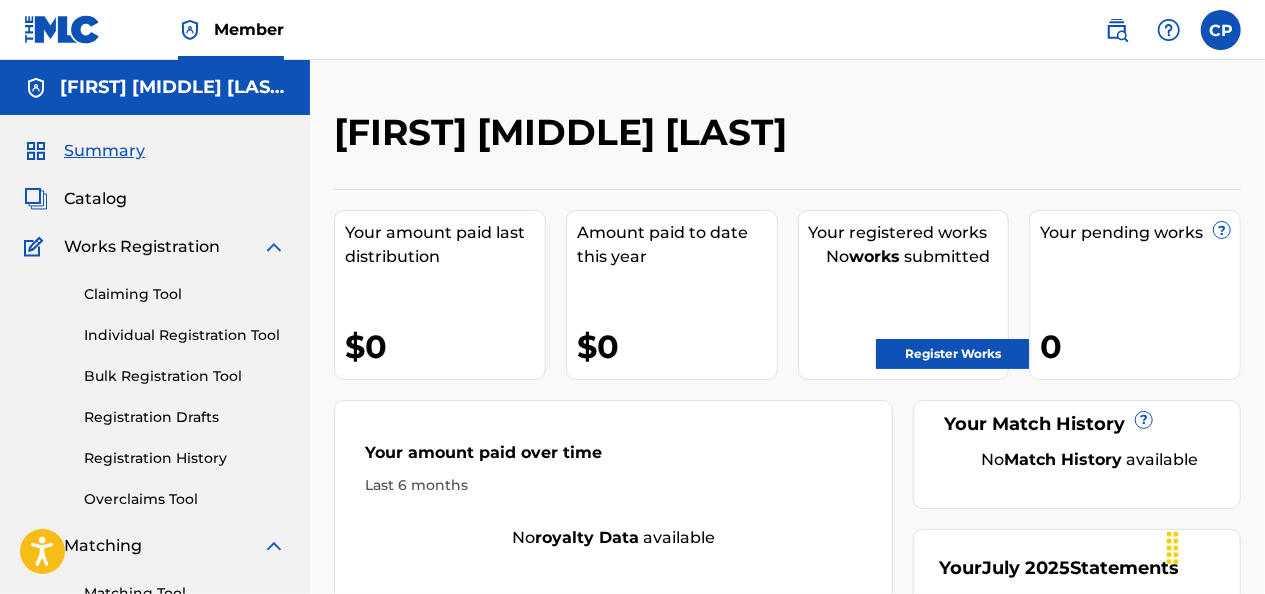 scroll, scrollTop: 0, scrollLeft: 0, axis: both 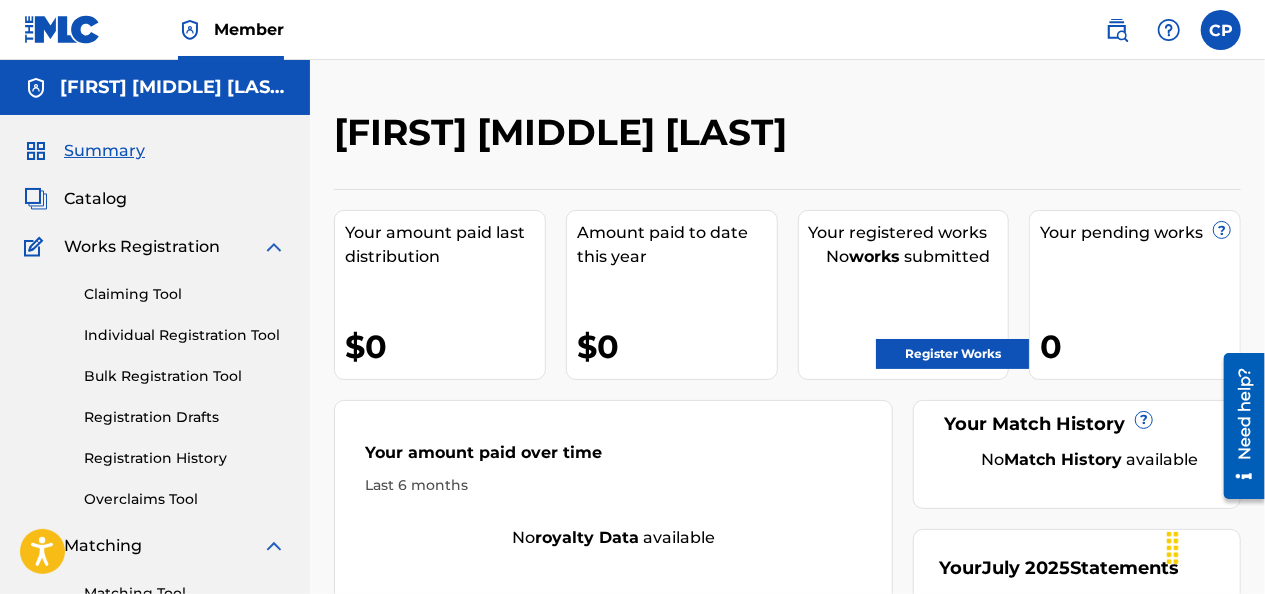 click on "Register Works" at bounding box center [953, 354] 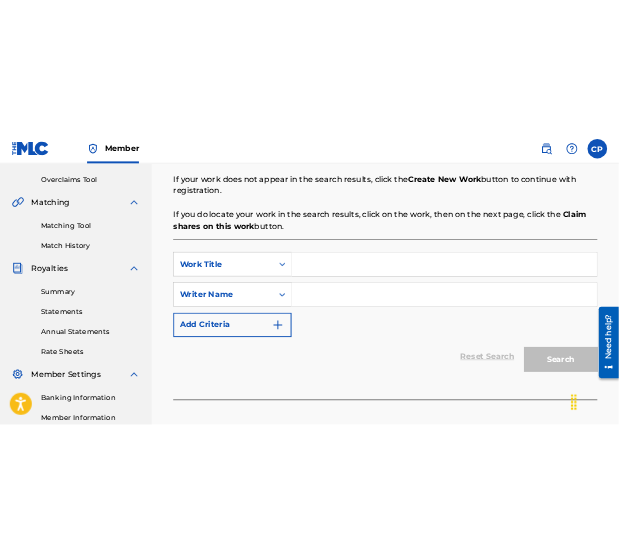 scroll, scrollTop: 406, scrollLeft: 0, axis: vertical 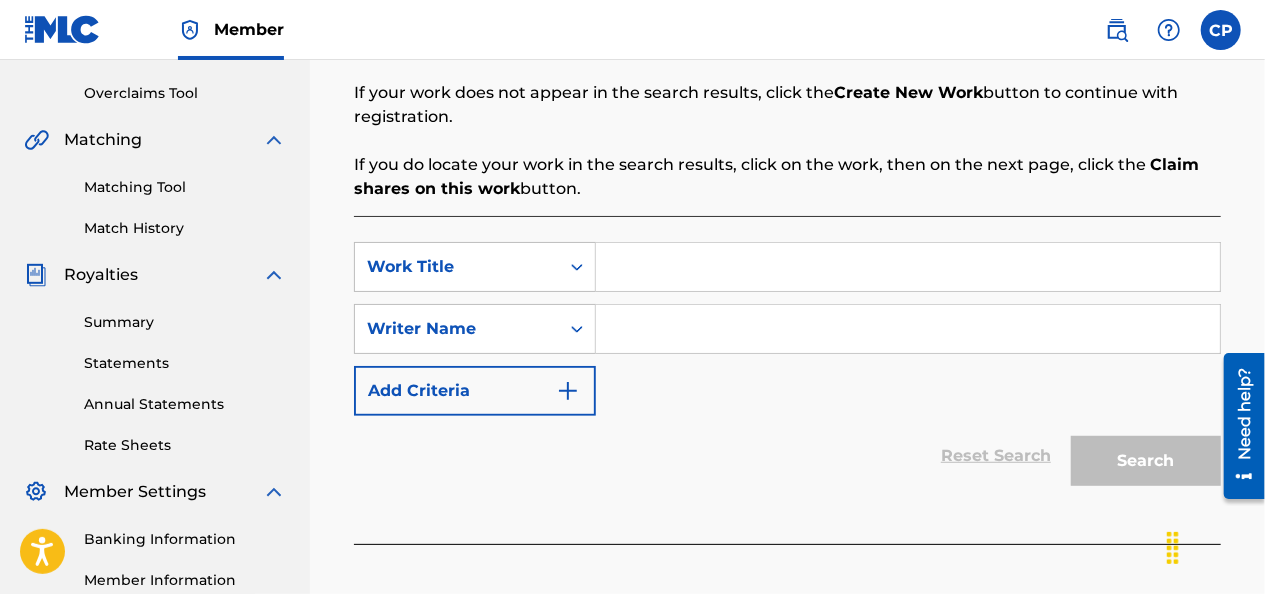 click at bounding box center (908, 267) 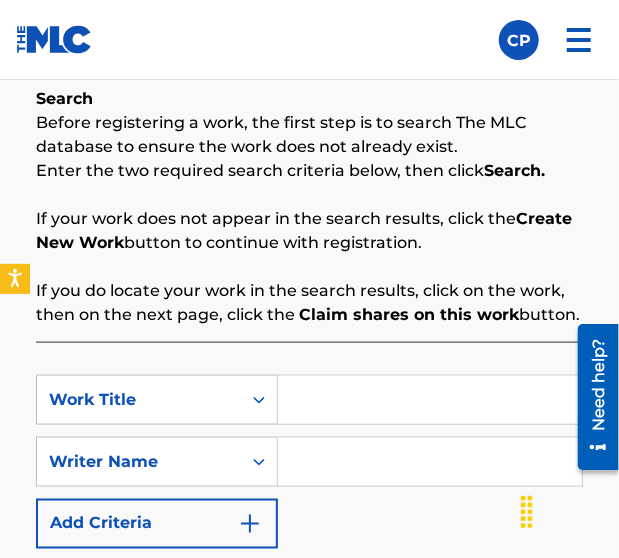 click at bounding box center (430, 400) 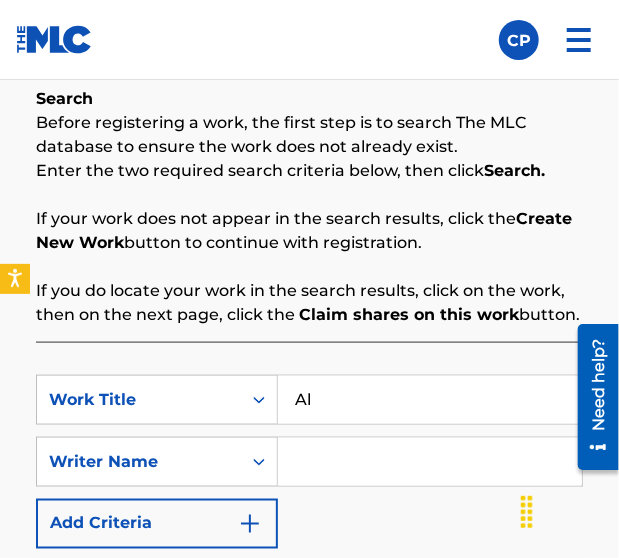 type on "A" 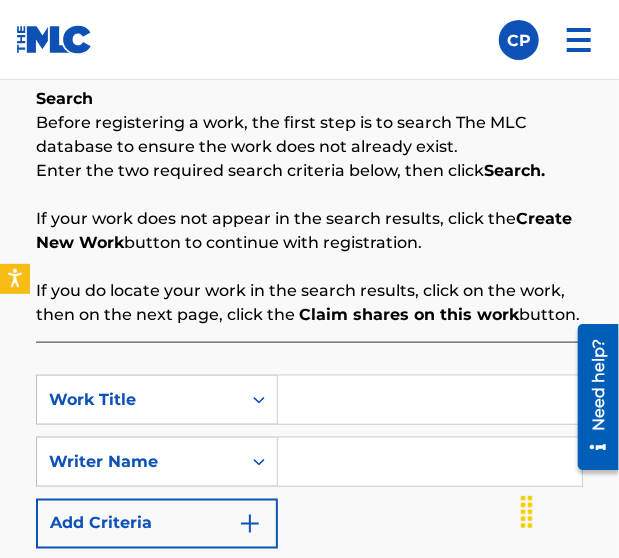 click at bounding box center (430, 400) 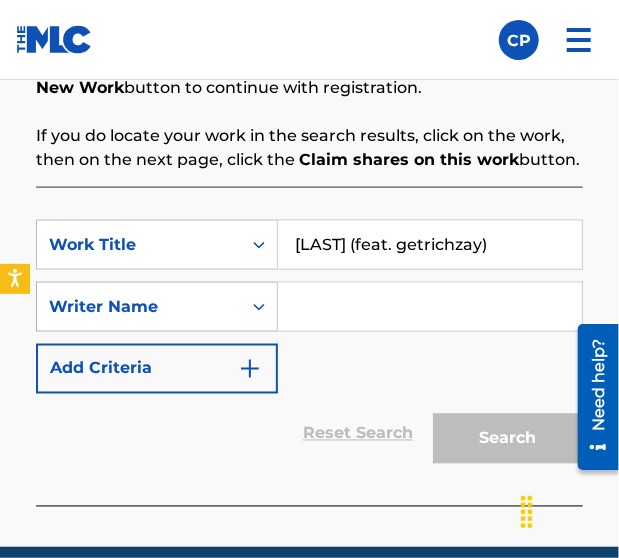 scroll, scrollTop: 560, scrollLeft: 0, axis: vertical 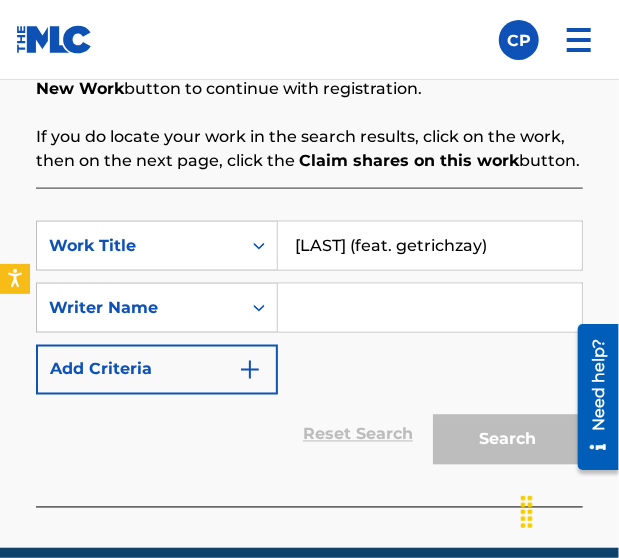 type on "albanian (feat. getrichzay)" 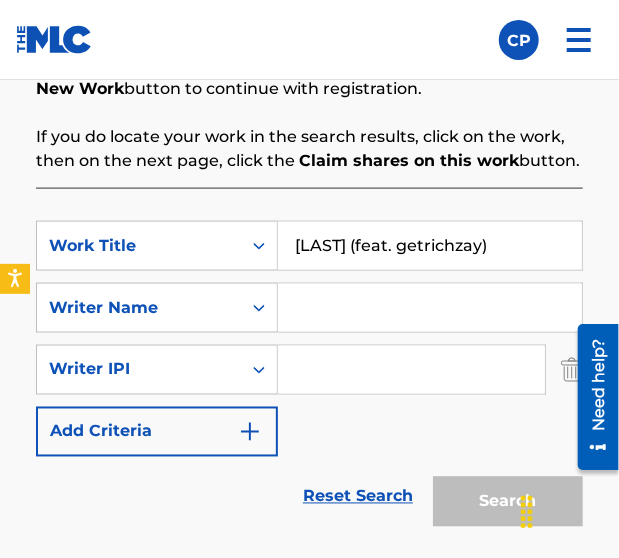 click at bounding box center [250, 432] 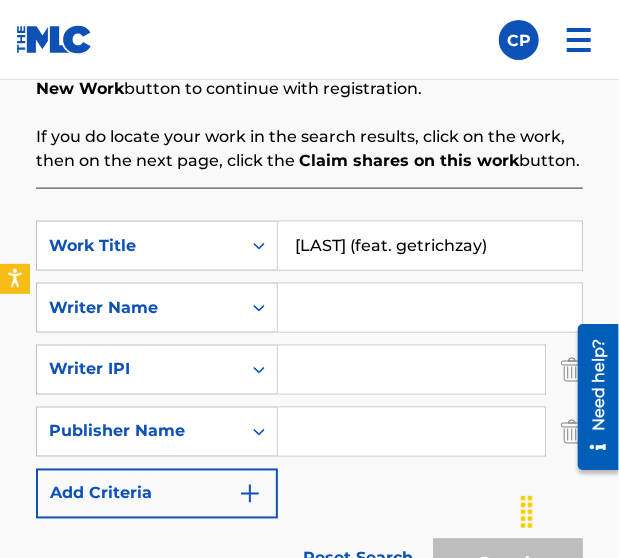 click at bounding box center (250, 494) 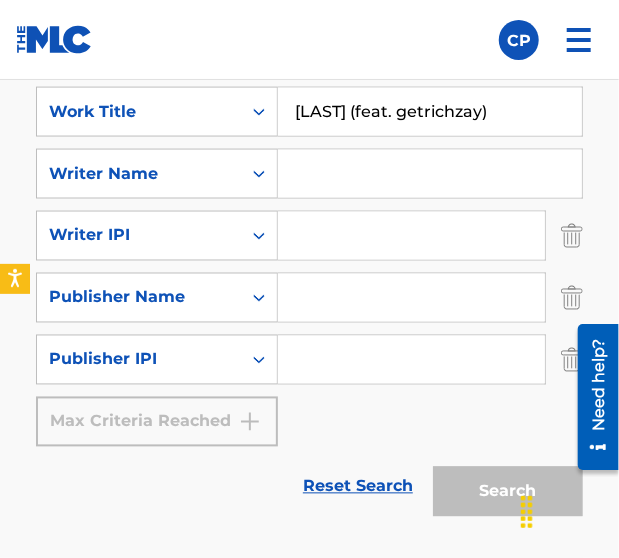 scroll, scrollTop: 708, scrollLeft: 0, axis: vertical 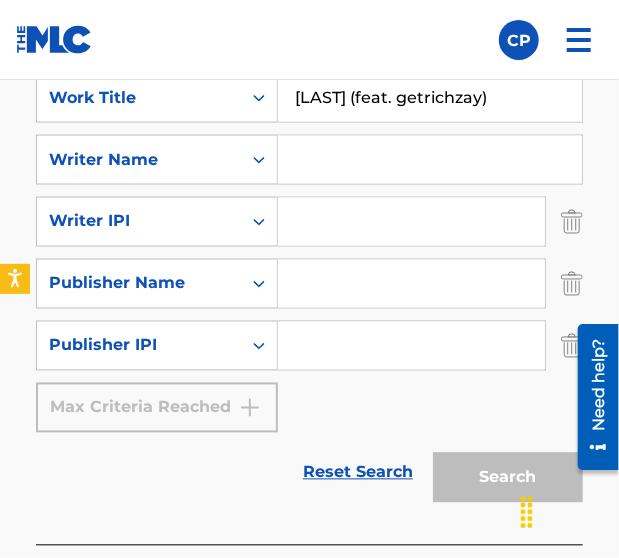 click at bounding box center [590, 396] 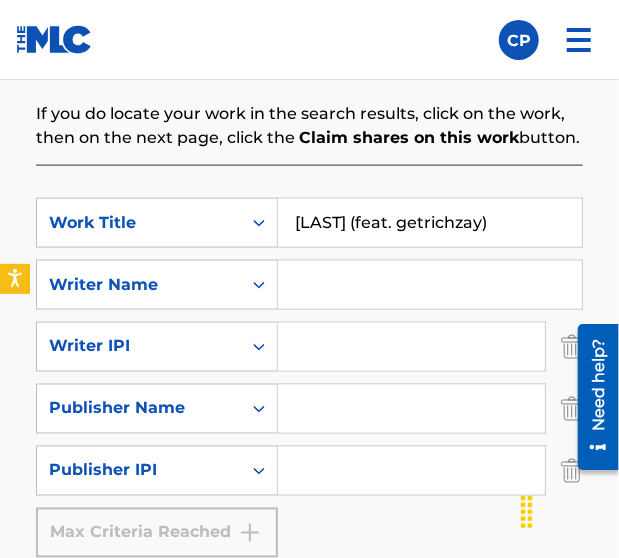 scroll, scrollTop: 582, scrollLeft: 0, axis: vertical 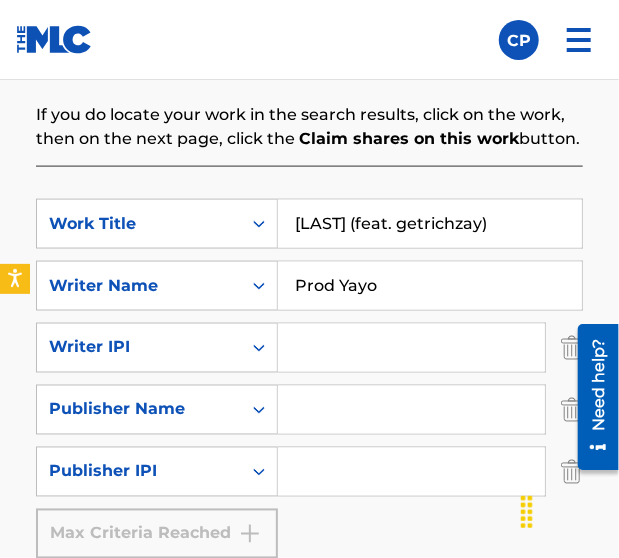 type on "Prod Yayo" 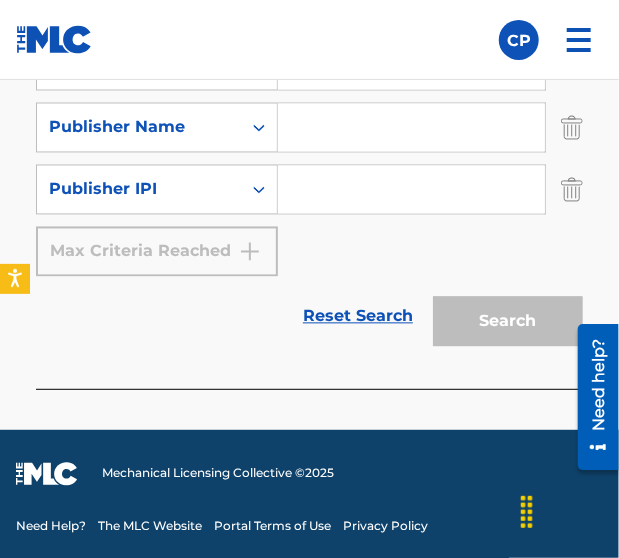 scroll, scrollTop: 864, scrollLeft: 0, axis: vertical 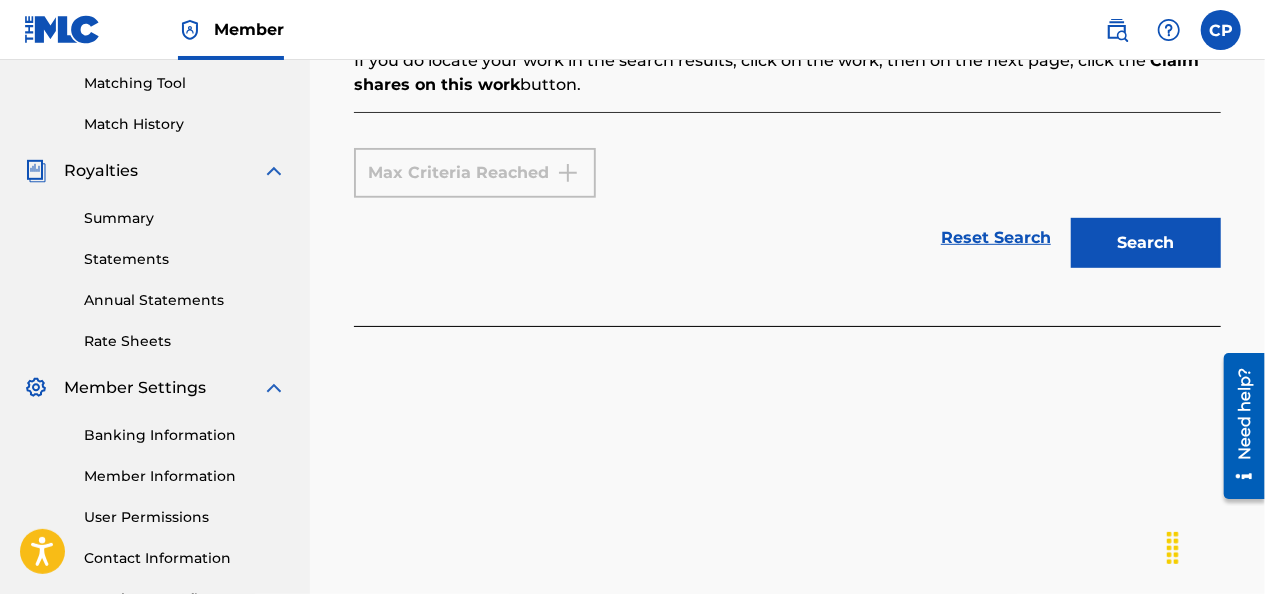 click on "Search" at bounding box center [1146, 243] 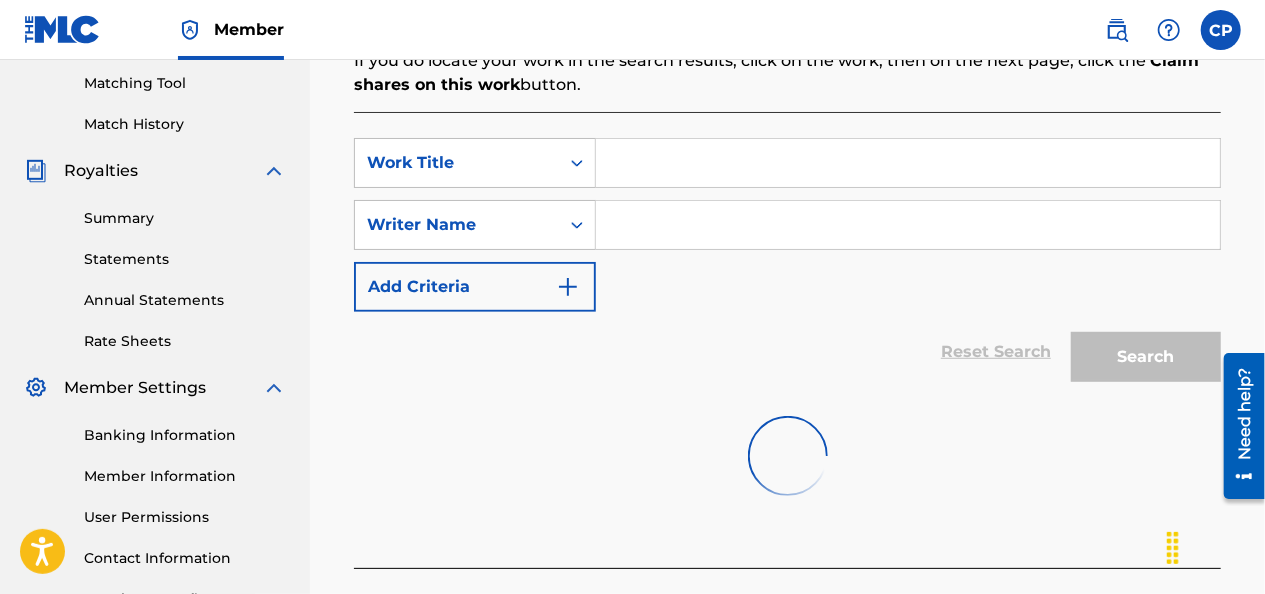 click at bounding box center [908, 163] 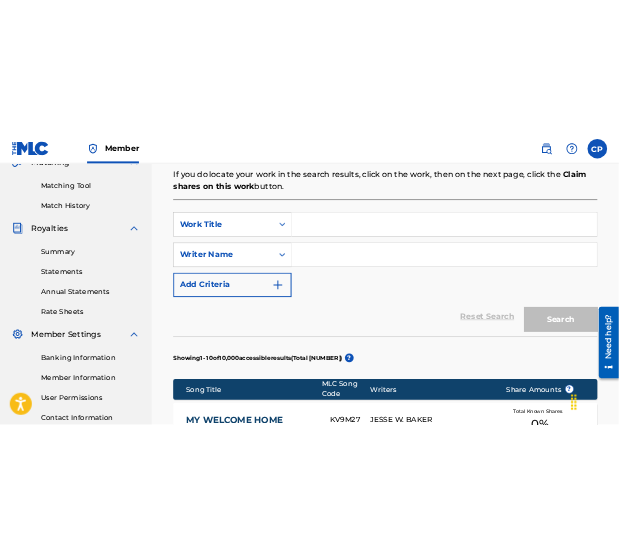 scroll, scrollTop: 486, scrollLeft: 0, axis: vertical 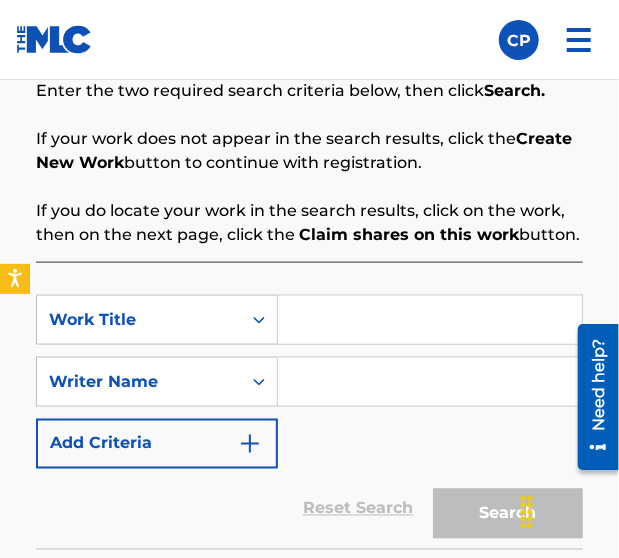 click at bounding box center (430, 320) 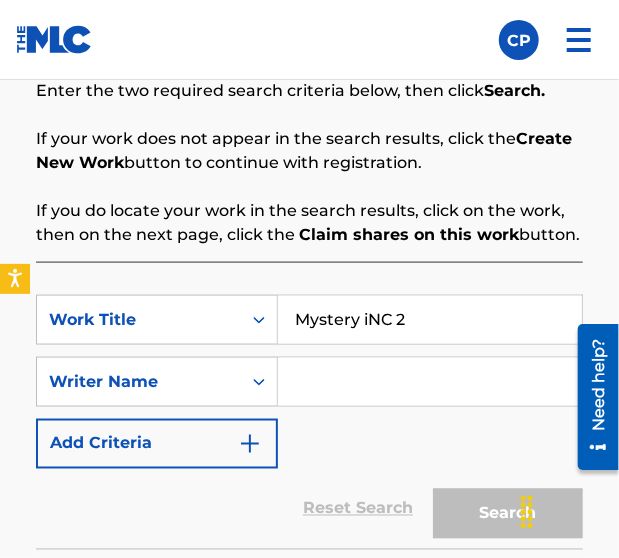 type on "Mystery iNC 2" 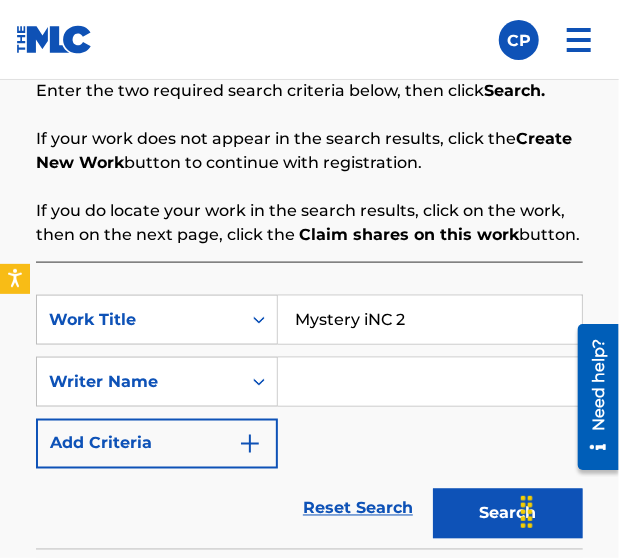 type on "L" 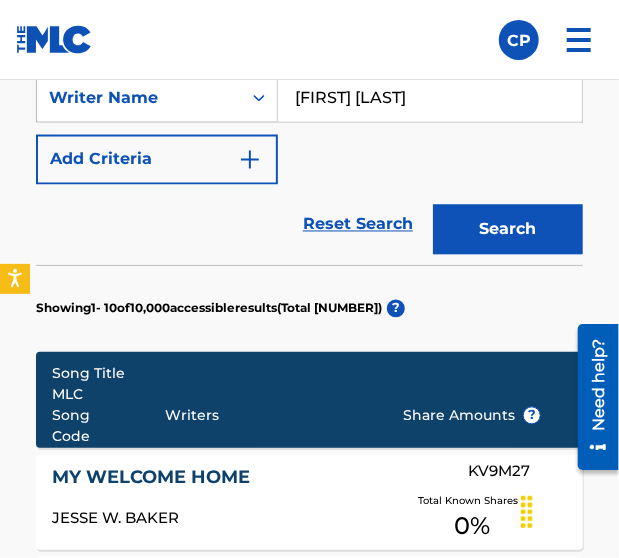 scroll, scrollTop: 752, scrollLeft: 0, axis: vertical 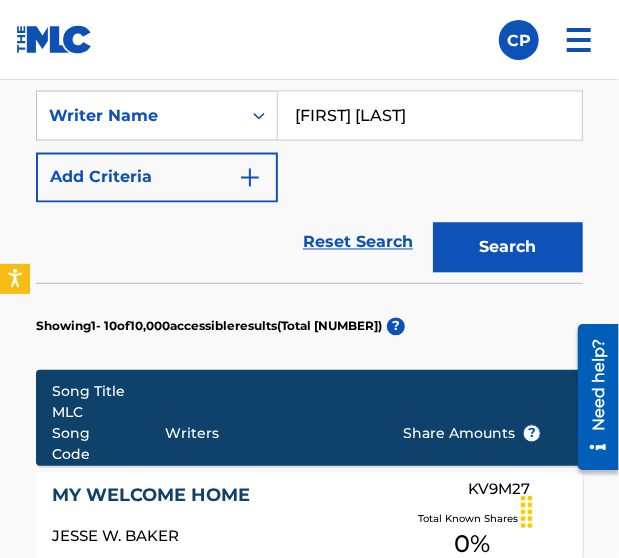 type on "Lil benny" 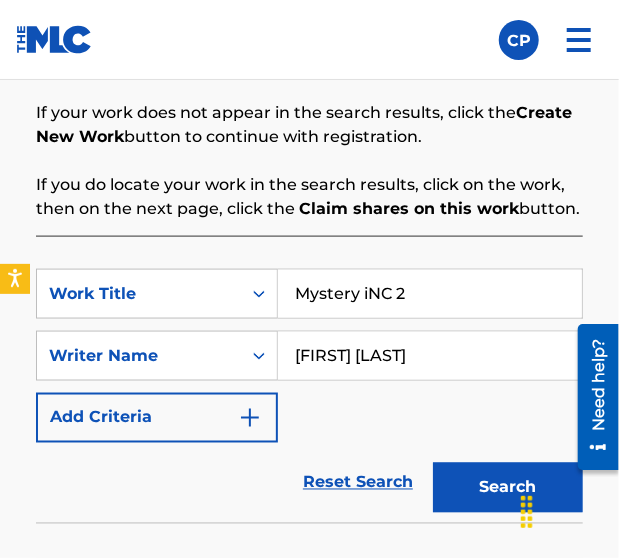 scroll, scrollTop: 514, scrollLeft: 0, axis: vertical 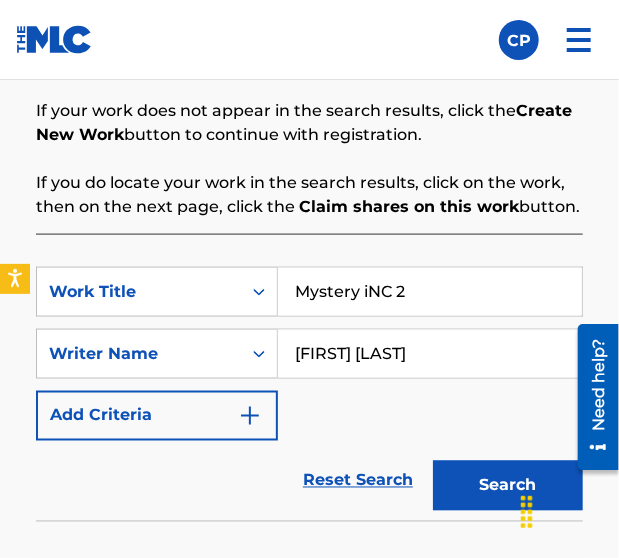 click on "Lil benny" at bounding box center (430, 354) 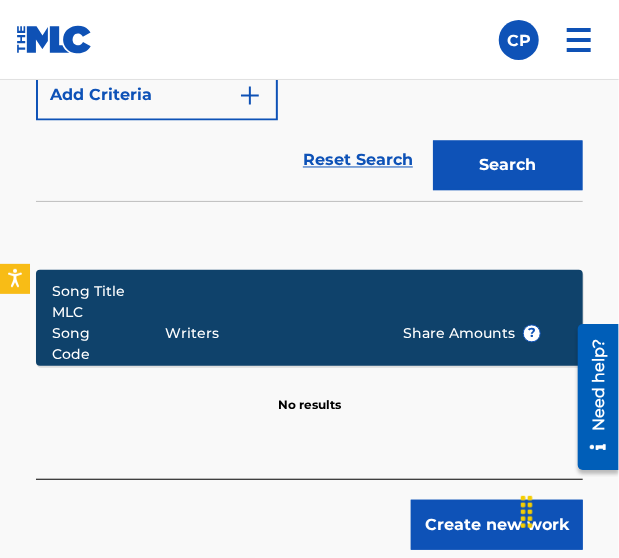 scroll, scrollTop: 836, scrollLeft: 0, axis: vertical 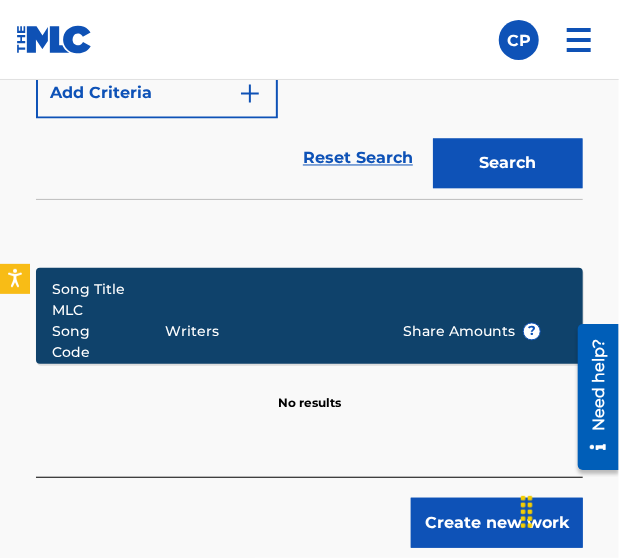 click on "Song Title MLC Song Code Writers Share Amounts ?" at bounding box center (309, 316) 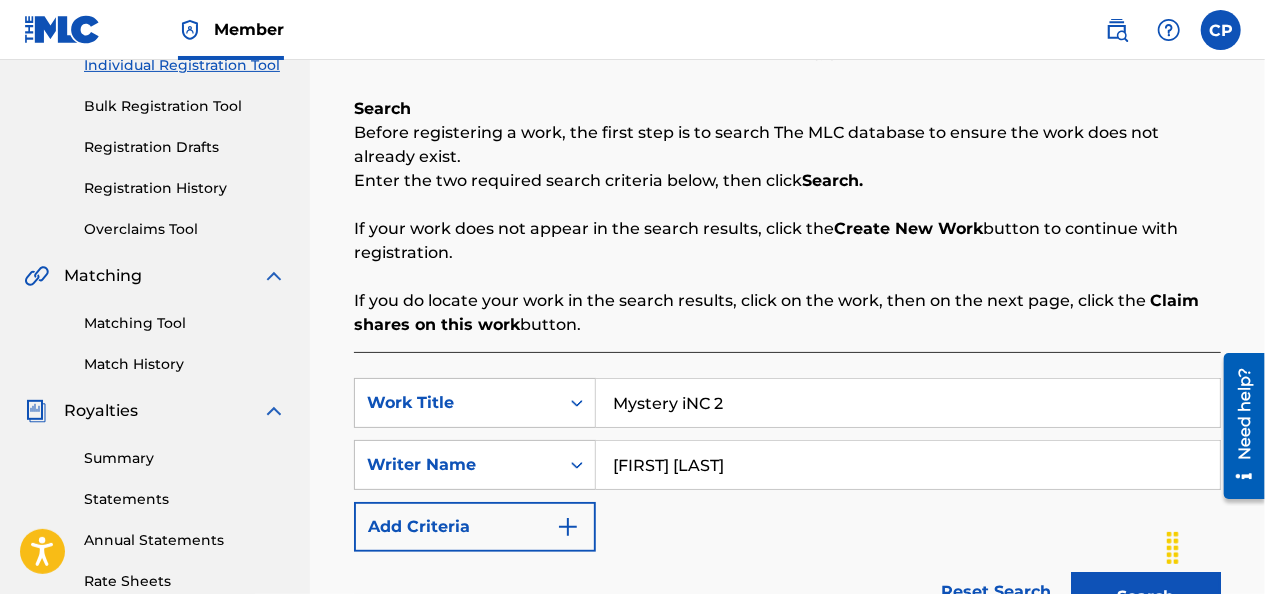 scroll, scrollTop: 270, scrollLeft: 0, axis: vertical 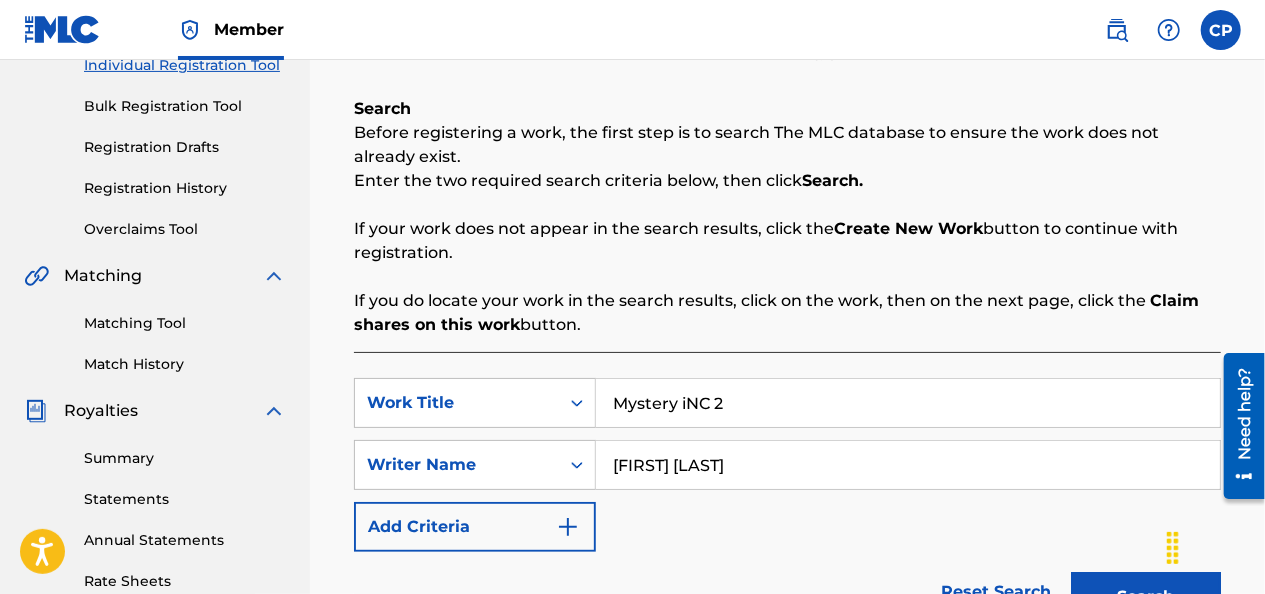 click on "Create New Work" at bounding box center (908, 228) 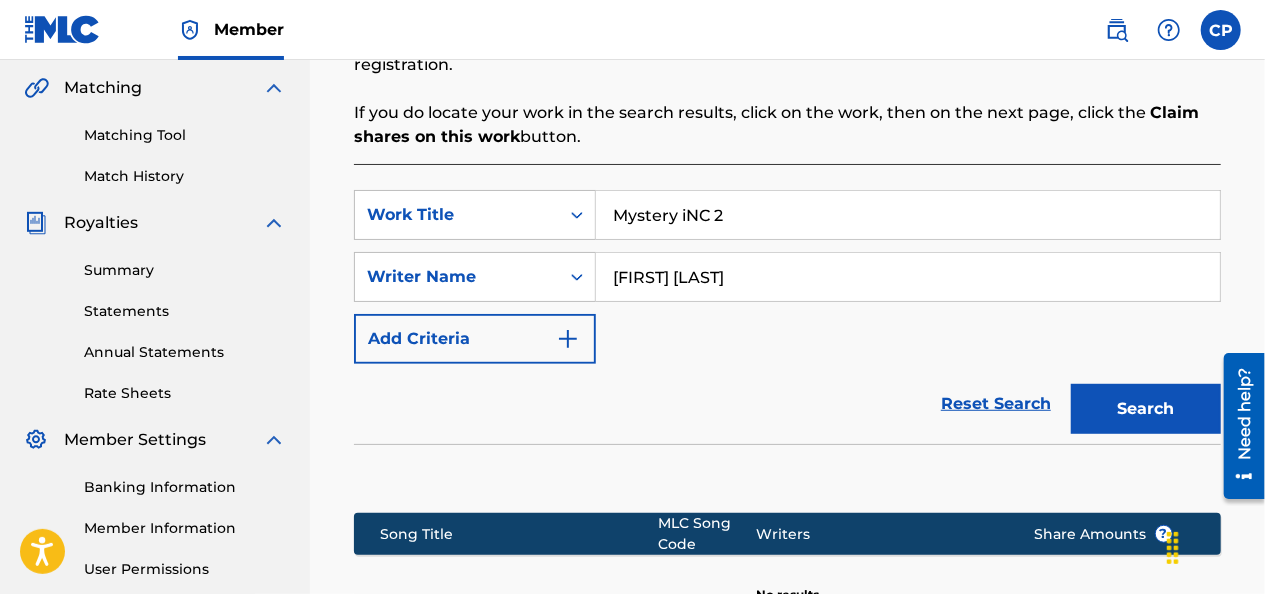 scroll, scrollTop: 734, scrollLeft: 0, axis: vertical 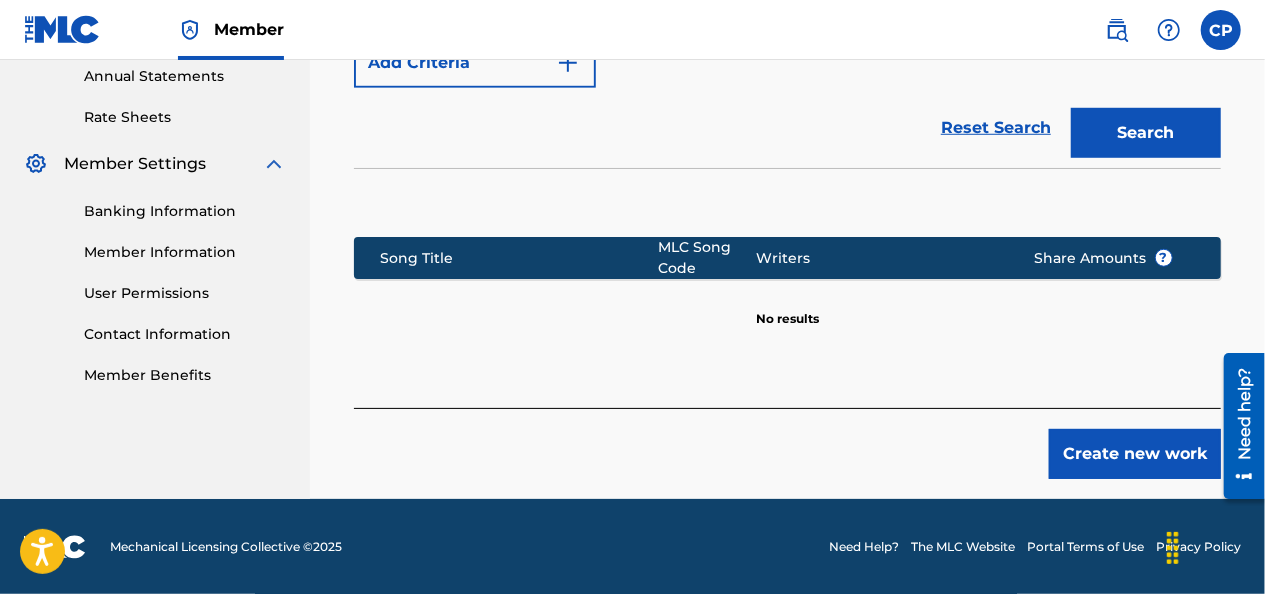 click on "Create new work" at bounding box center (1135, 454) 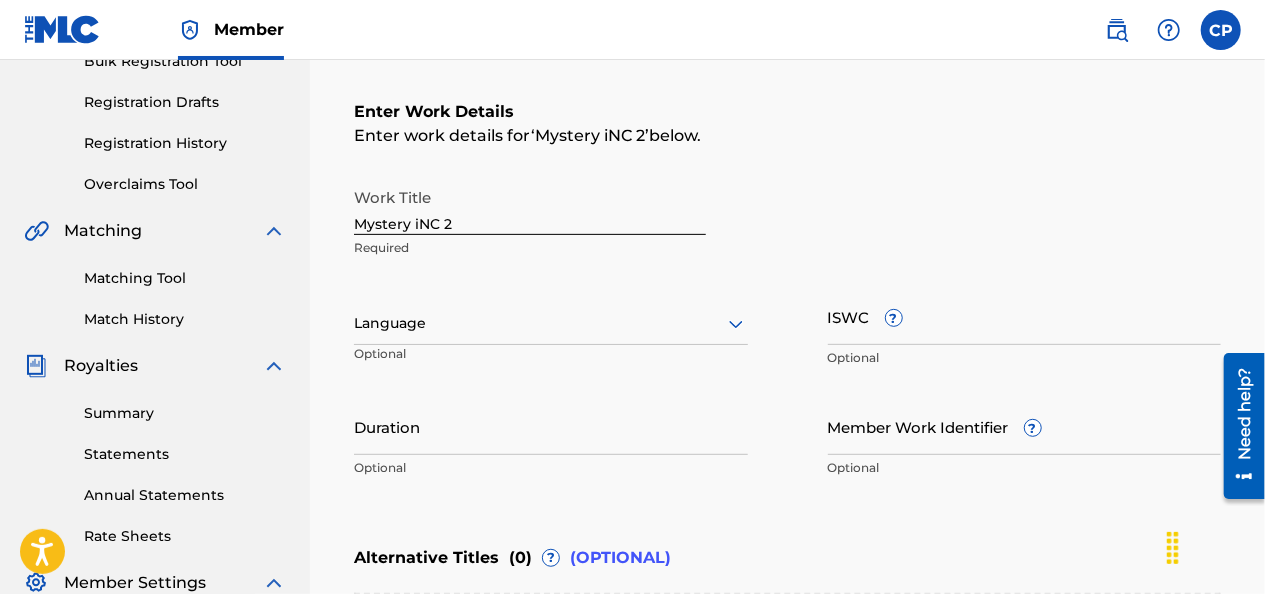 scroll, scrollTop: 698, scrollLeft: 0, axis: vertical 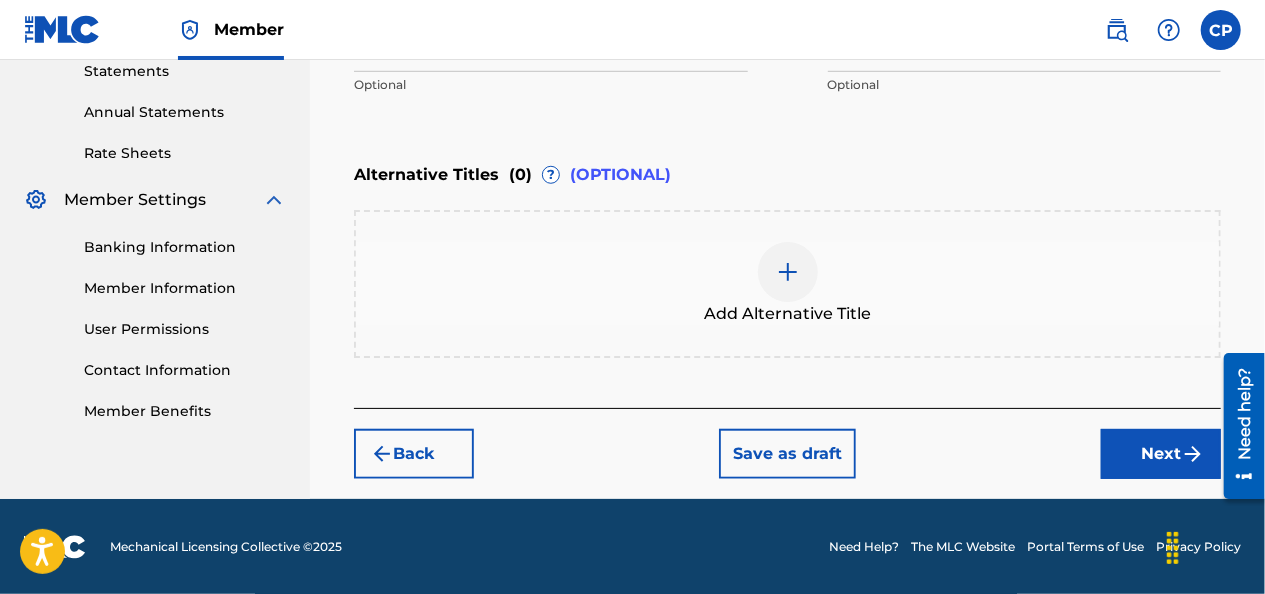 click on "Next" at bounding box center (1161, 454) 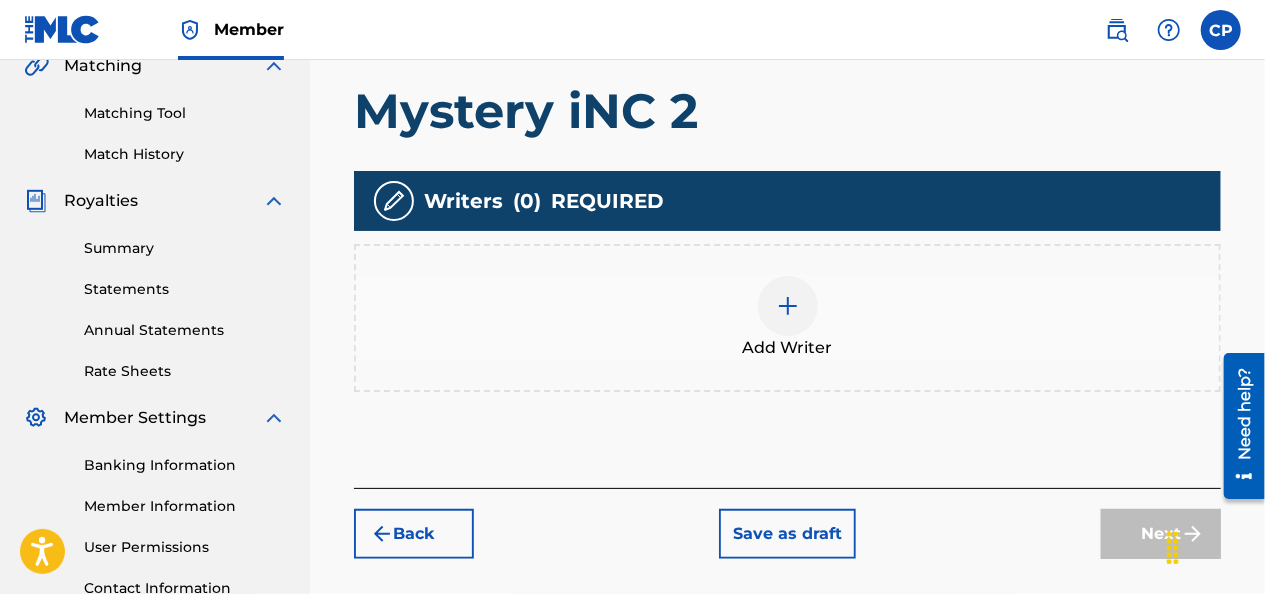 scroll, scrollTop: 483, scrollLeft: 0, axis: vertical 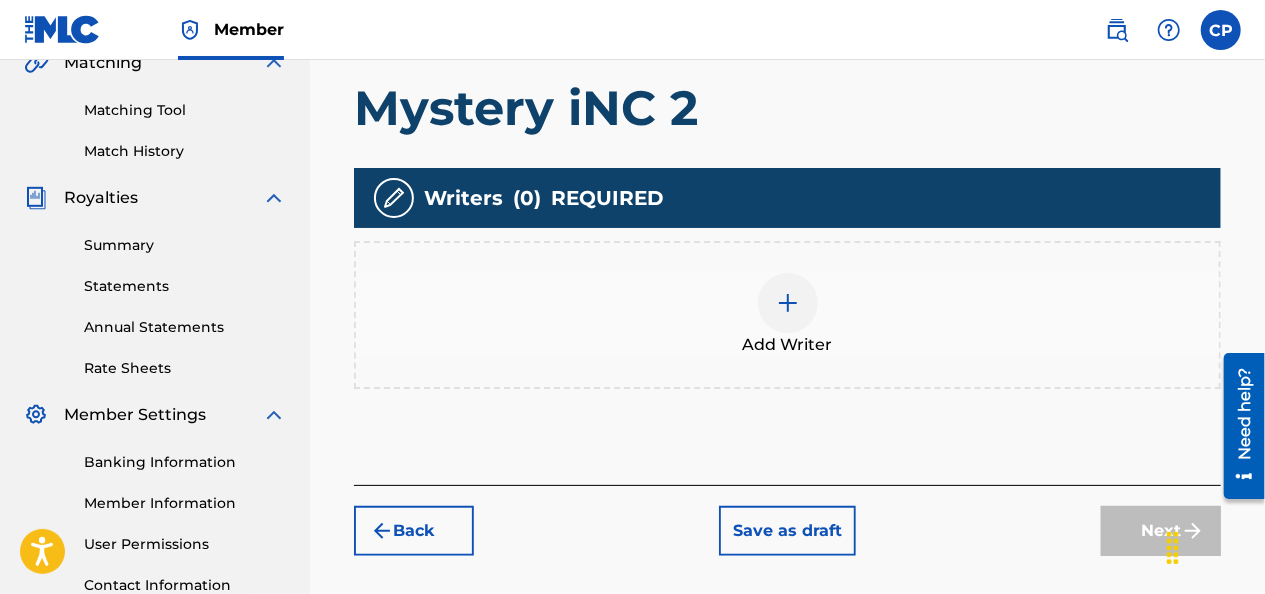 click at bounding box center (788, 303) 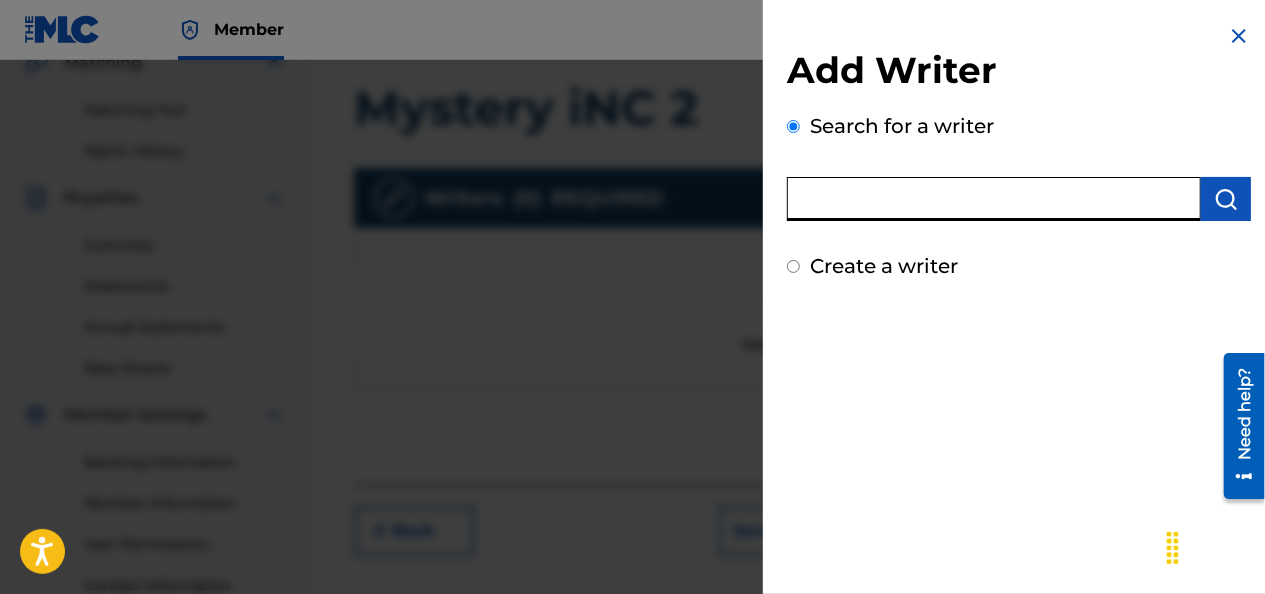 click at bounding box center [994, 199] 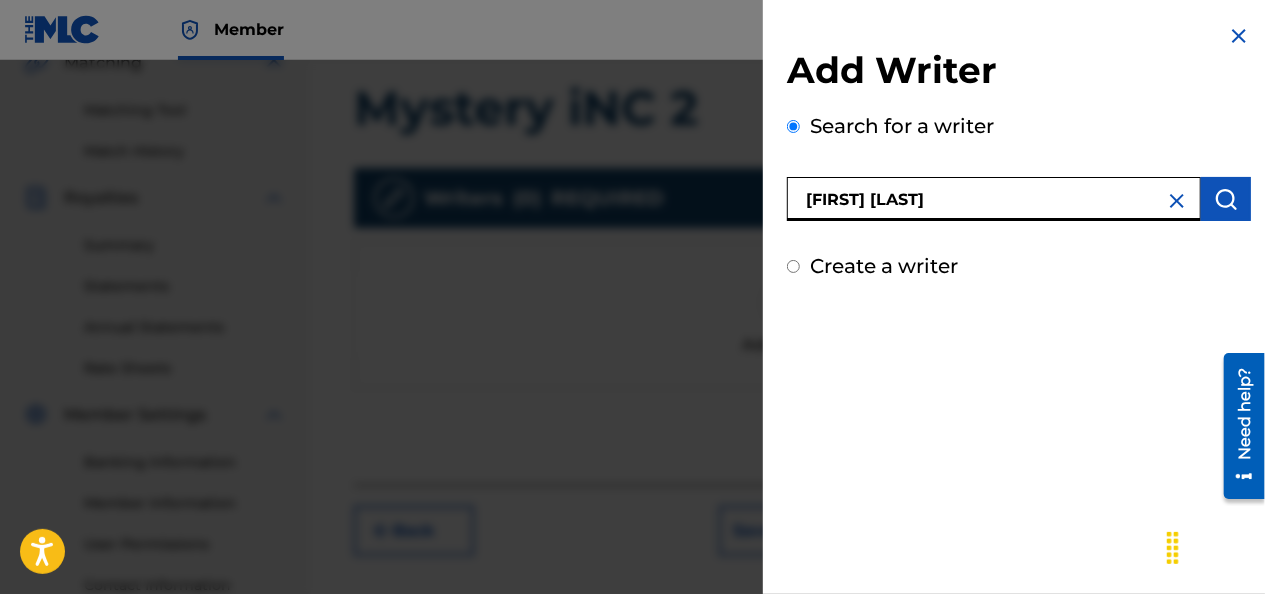 type on "LilBenny" 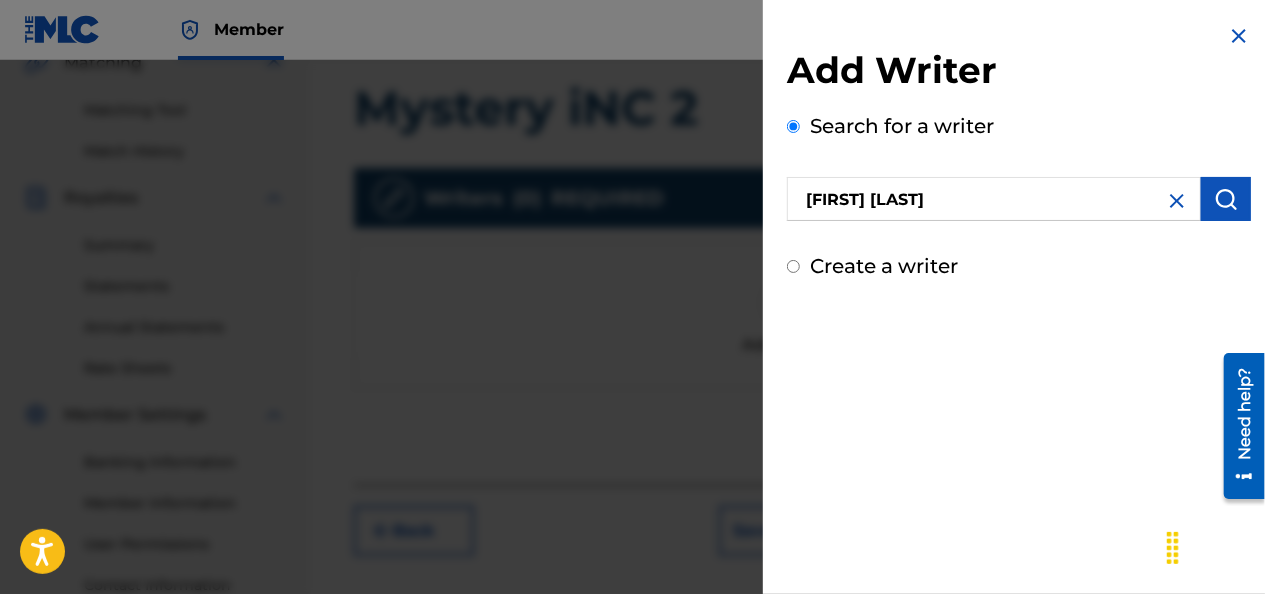 click at bounding box center [1226, 199] 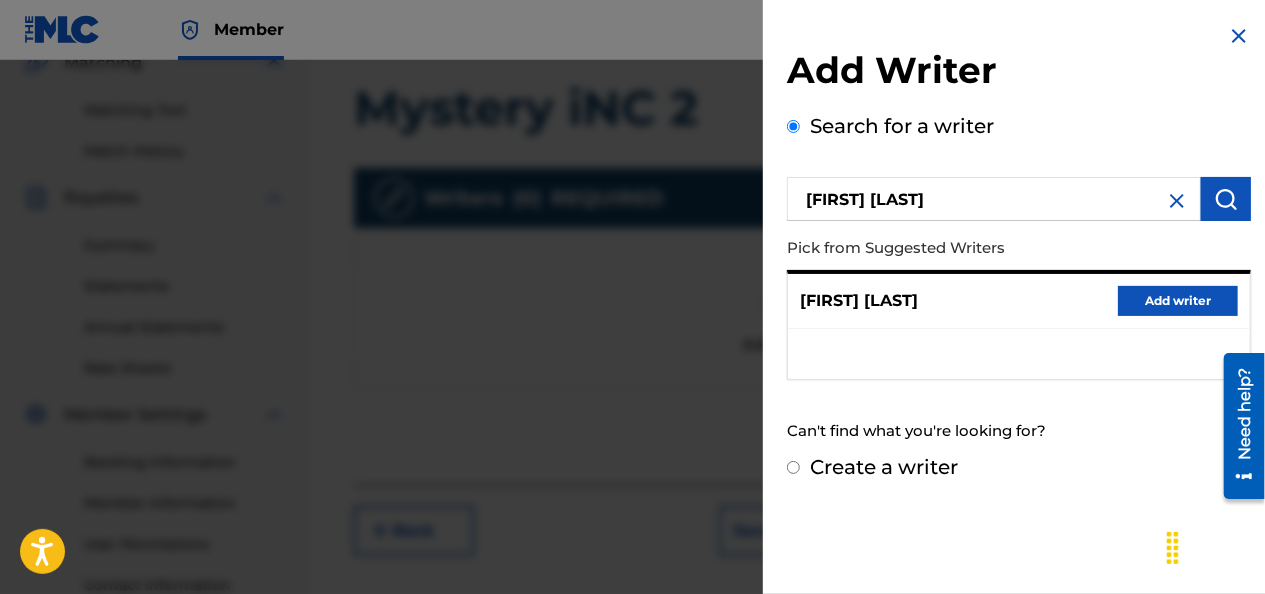 click on "LIL BENNY Add writer" at bounding box center [1019, 301] 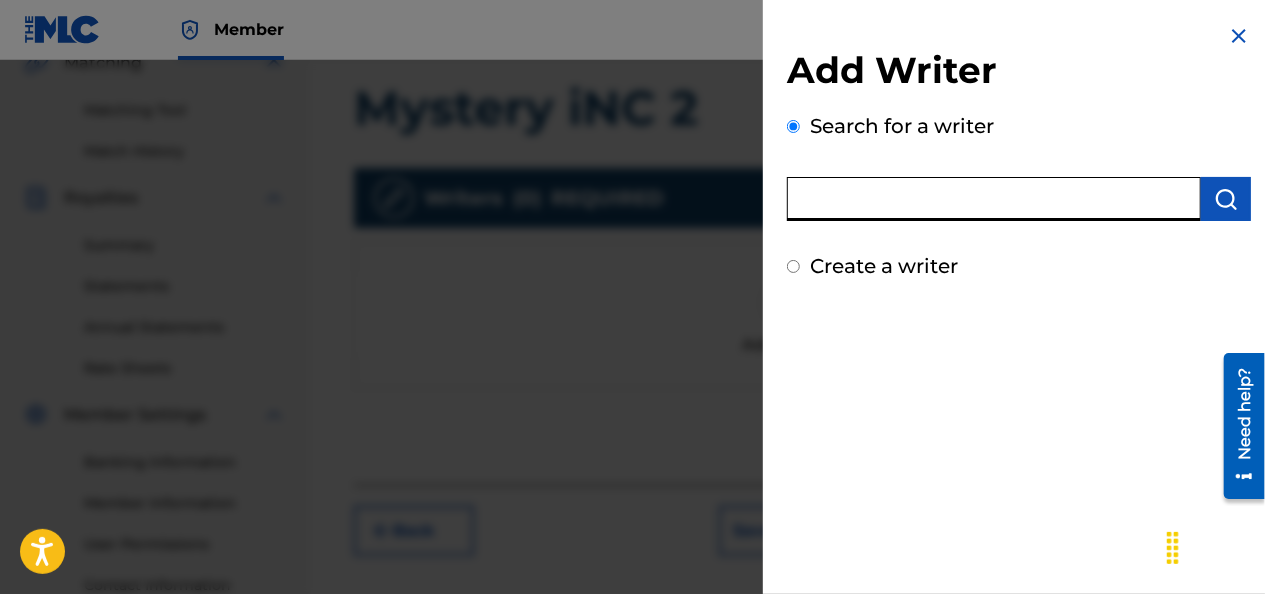 click at bounding box center [994, 199] 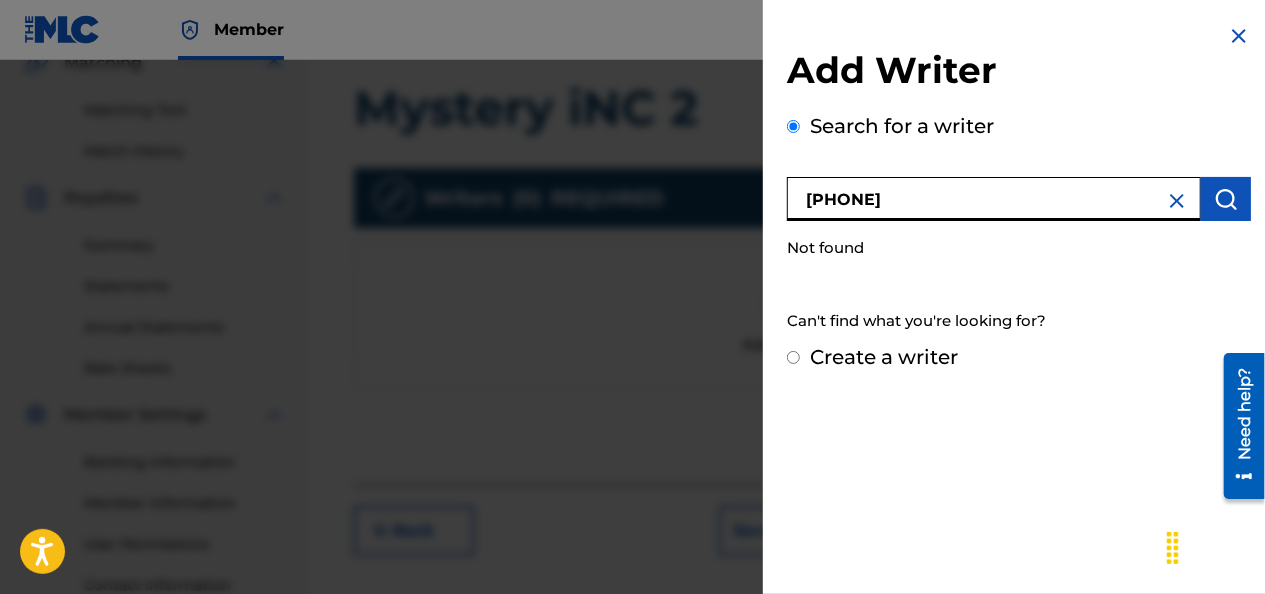 click on "1290544061" at bounding box center (994, 199) 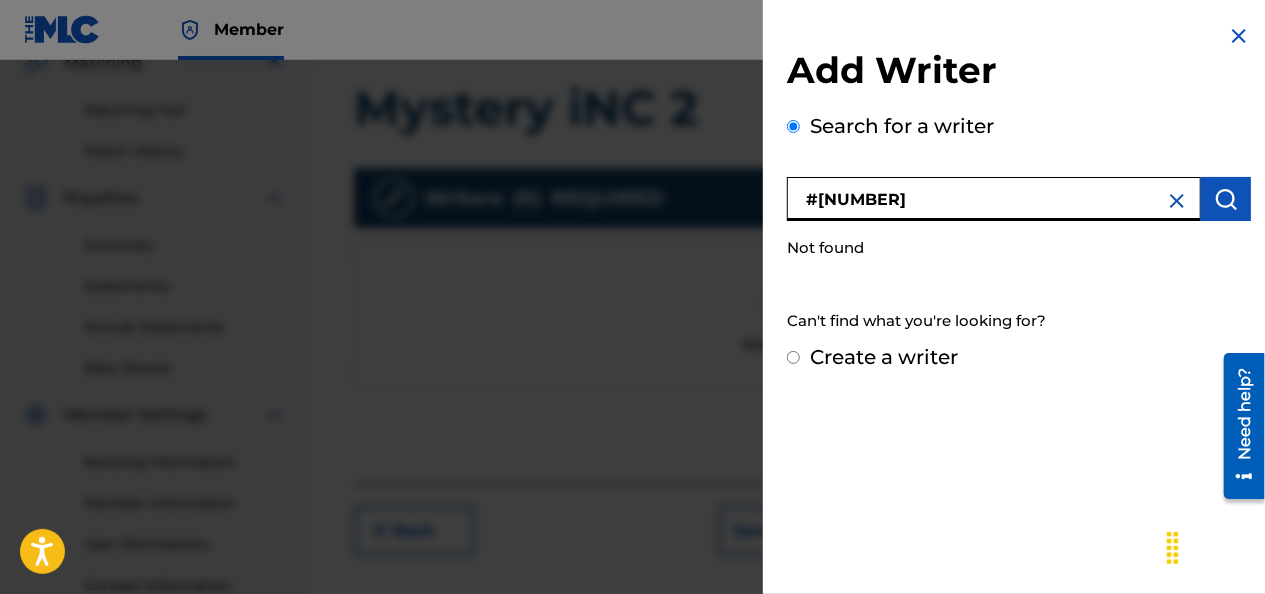 click on "#1290544061" at bounding box center (994, 199) 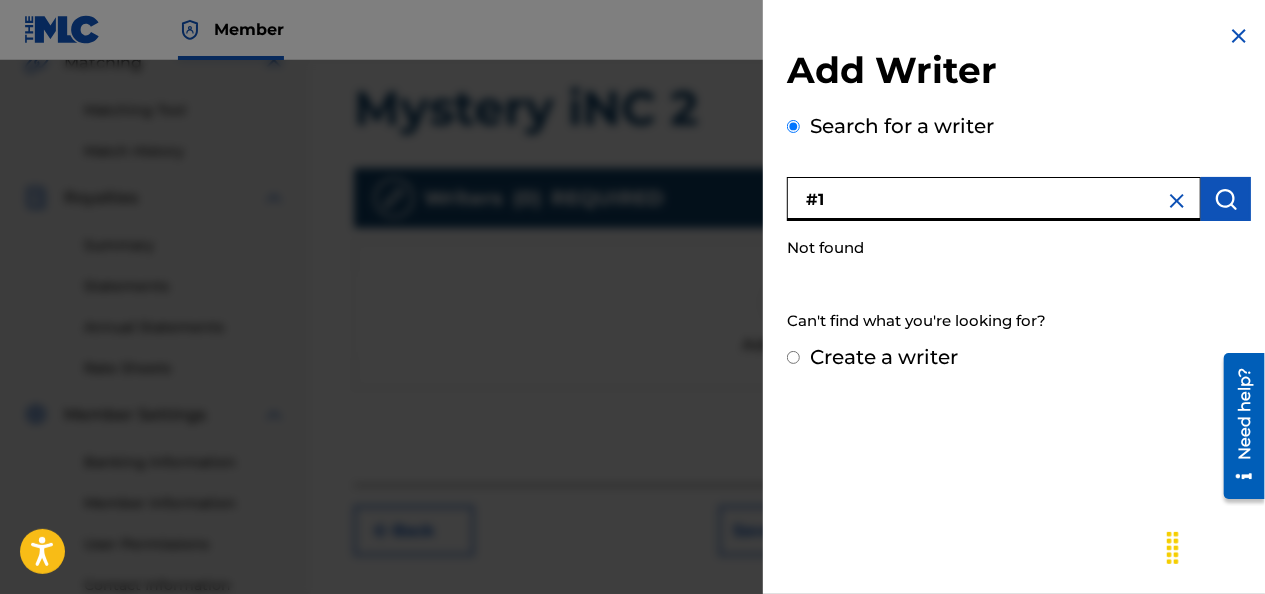 type on "#" 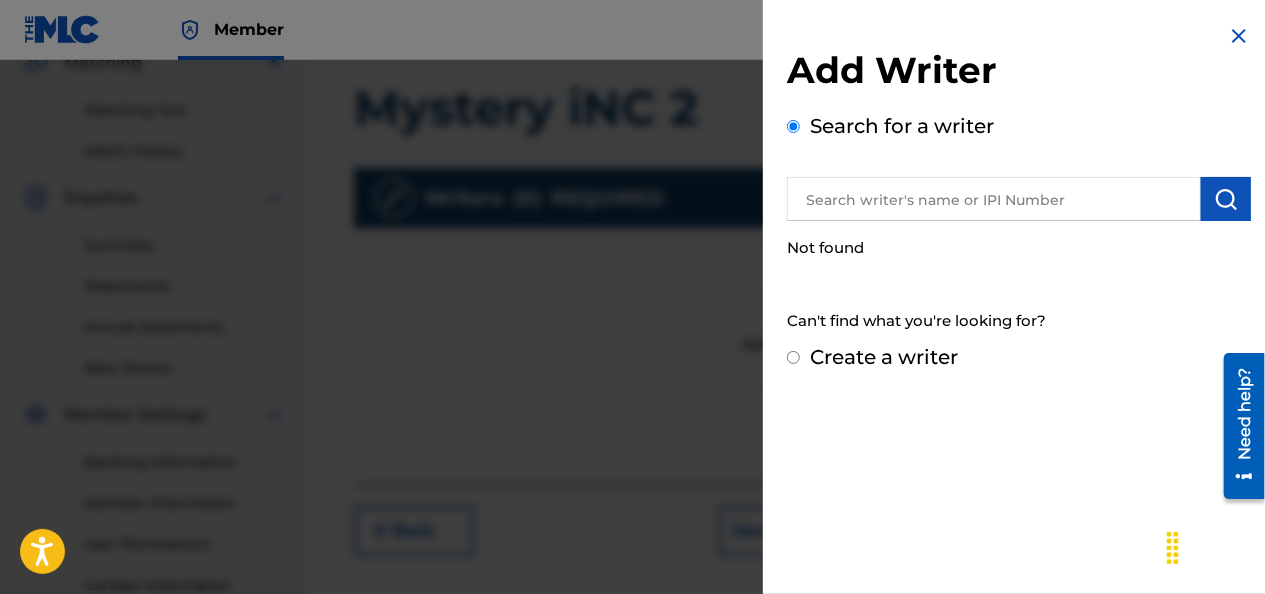 click on "Not found" at bounding box center [1019, 248] 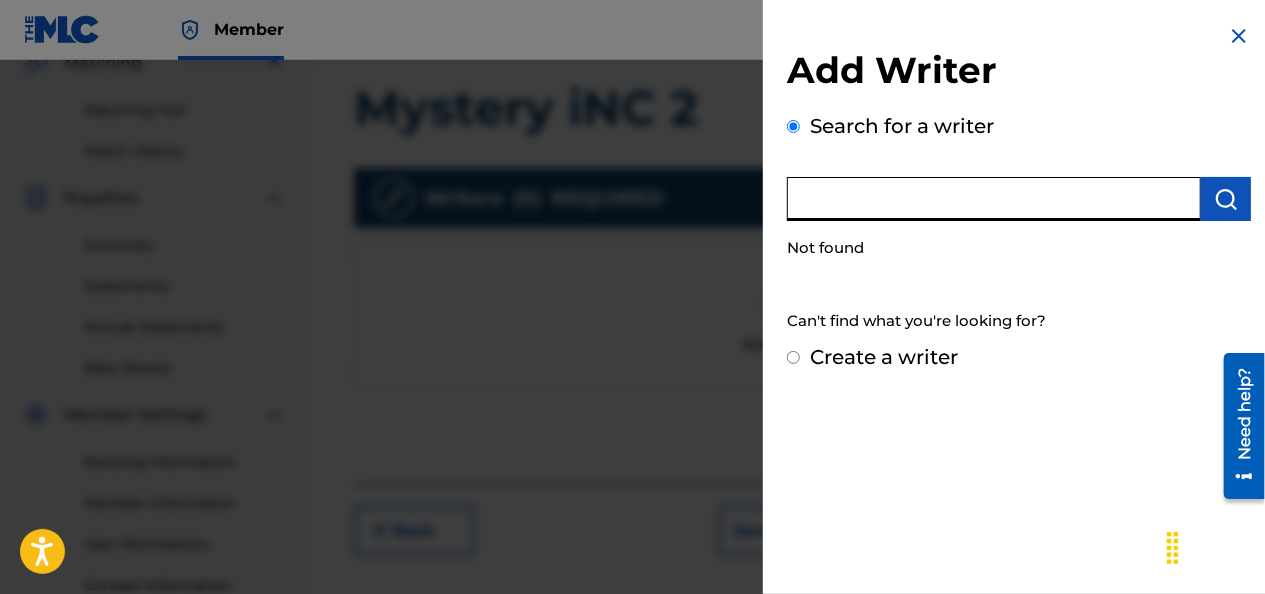 click at bounding box center (994, 199) 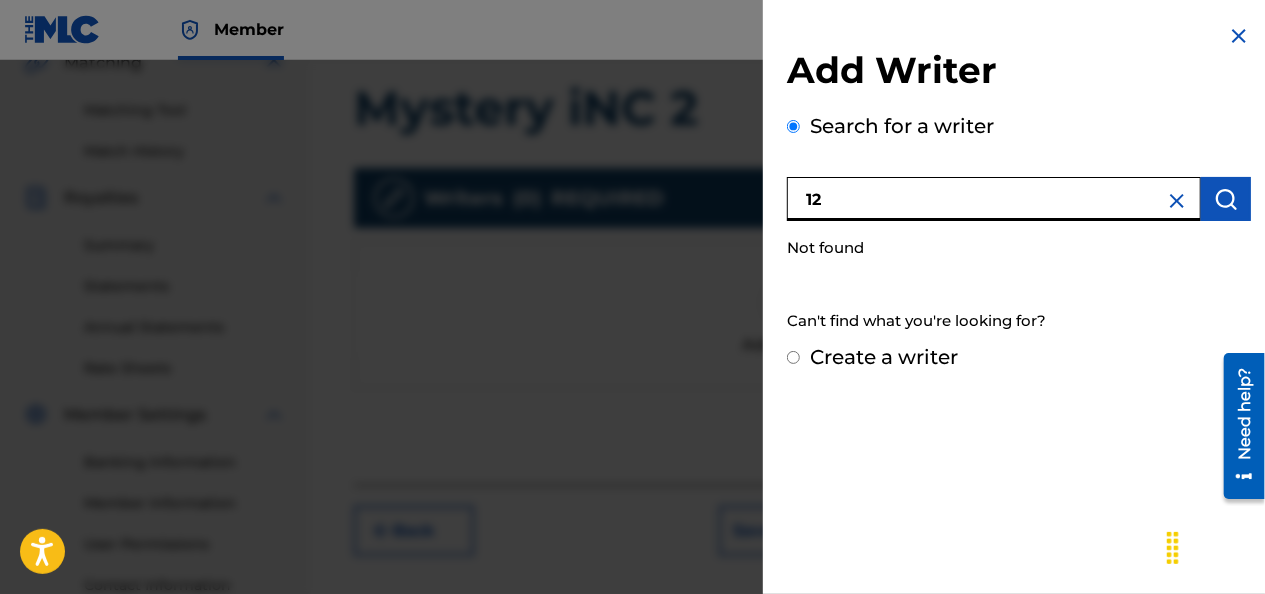 type on "1" 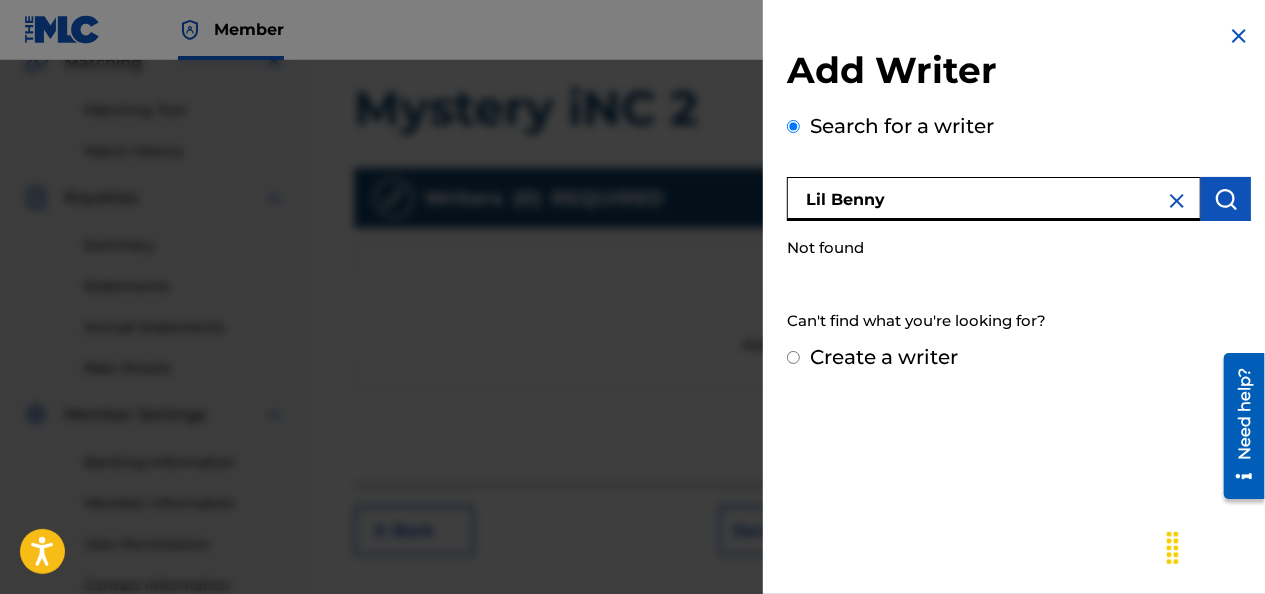 type on "Lil Benny" 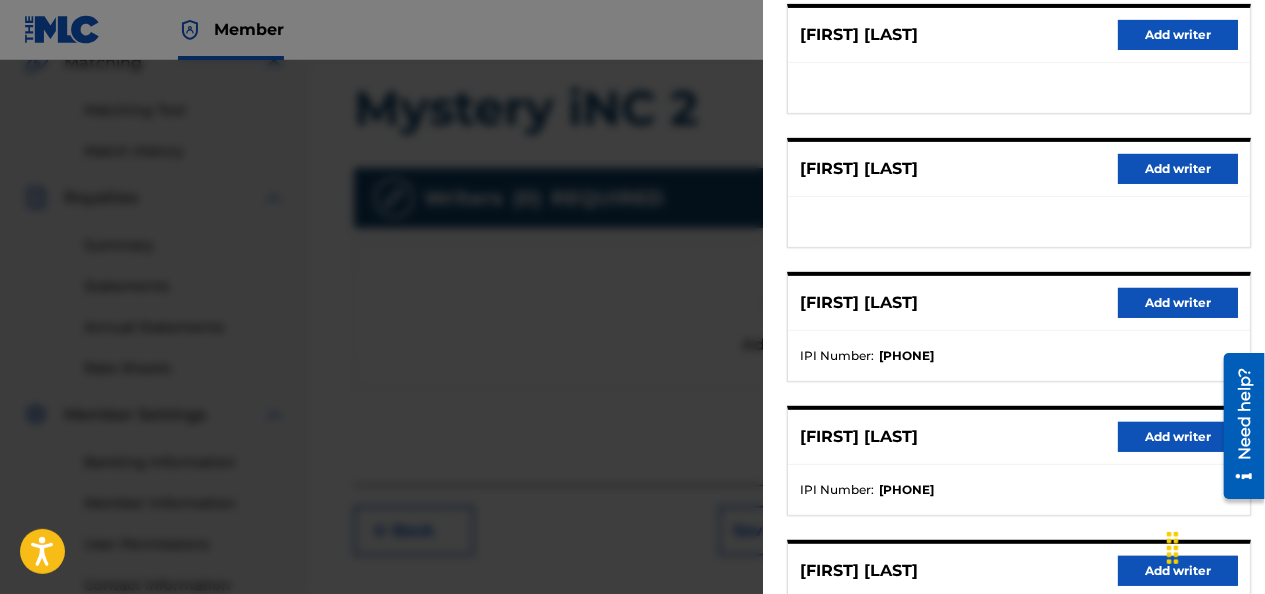 scroll, scrollTop: 0, scrollLeft: 0, axis: both 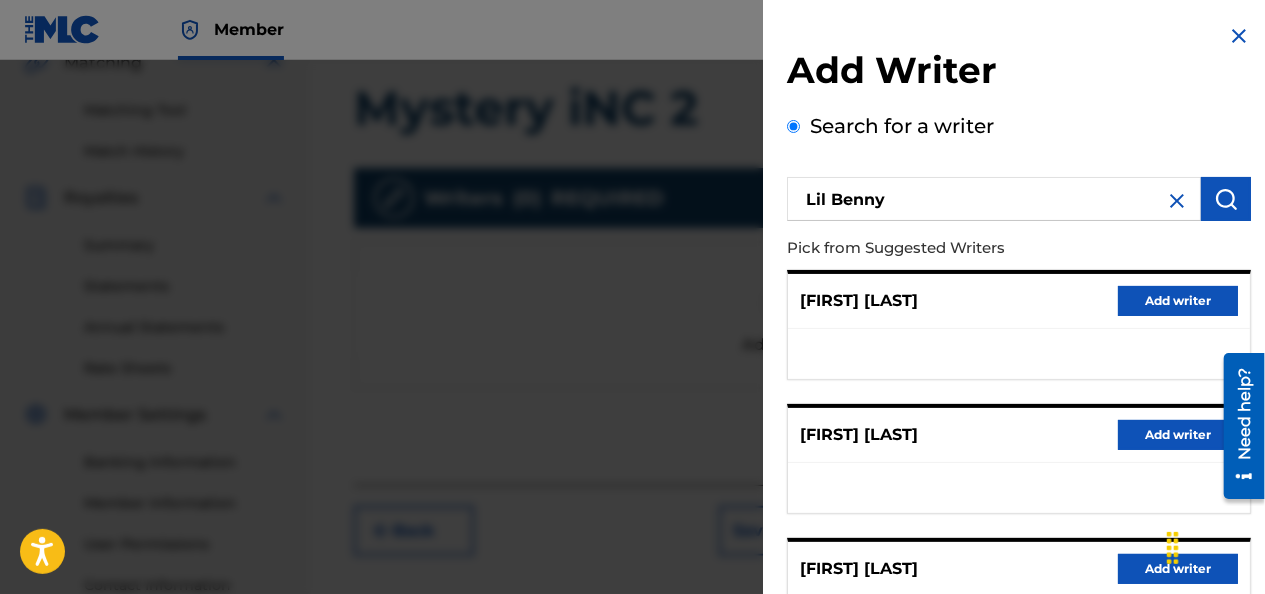 click on "Add writer" at bounding box center (1178, 301) 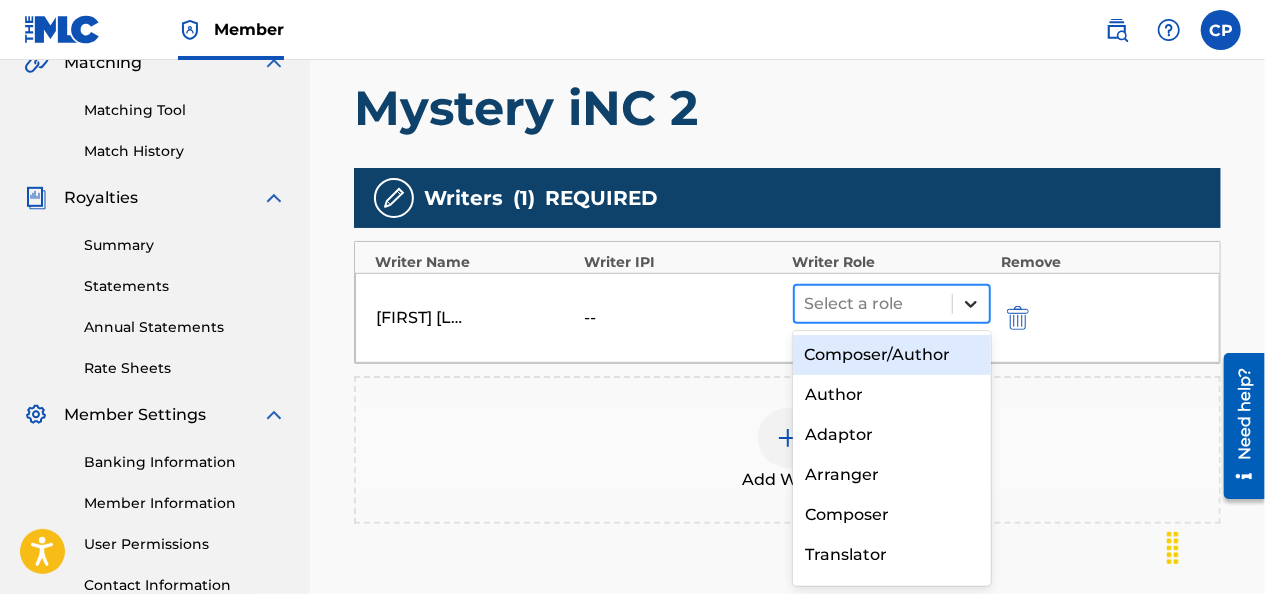 click 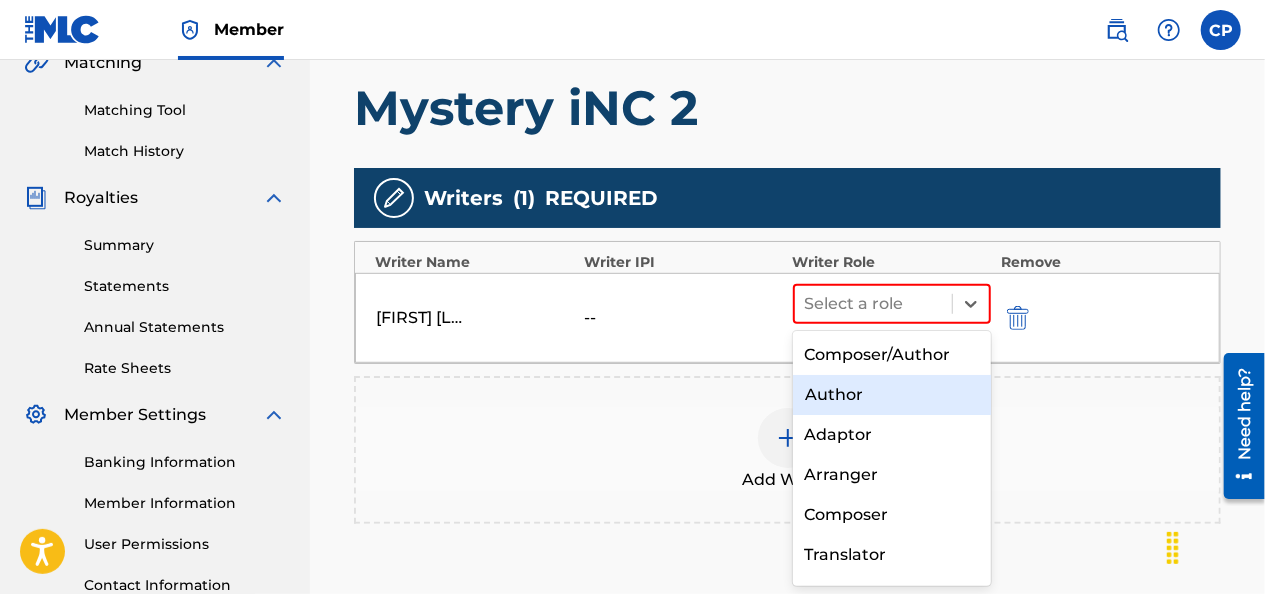 click on "Author" at bounding box center [892, 395] 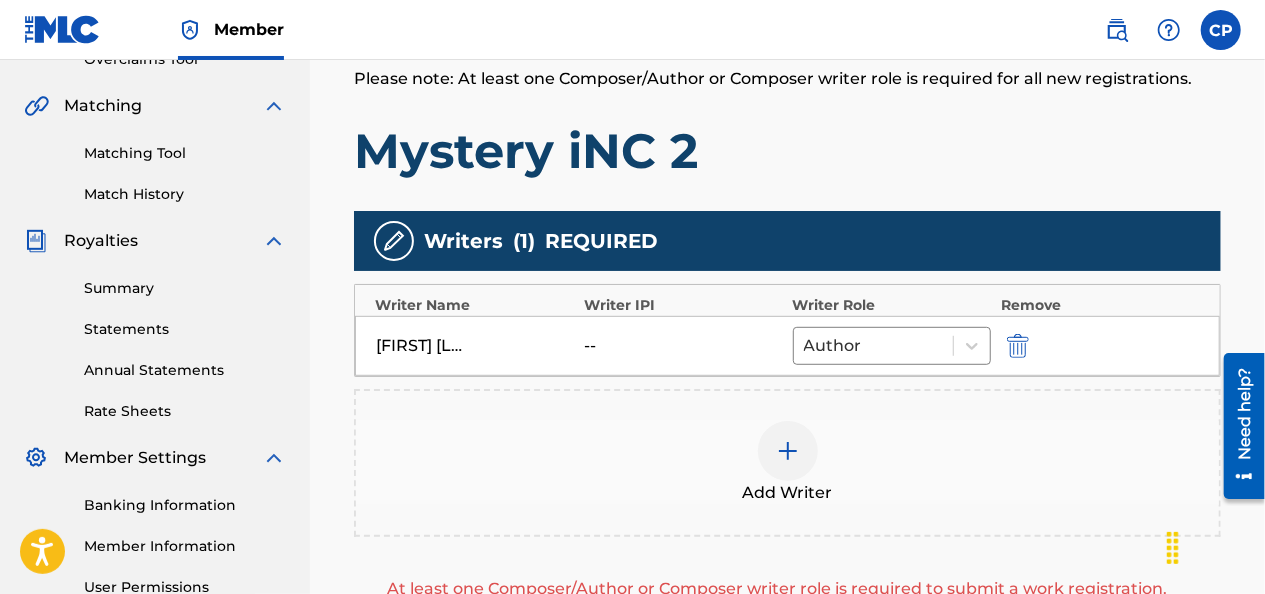 scroll, scrollTop: 426, scrollLeft: 0, axis: vertical 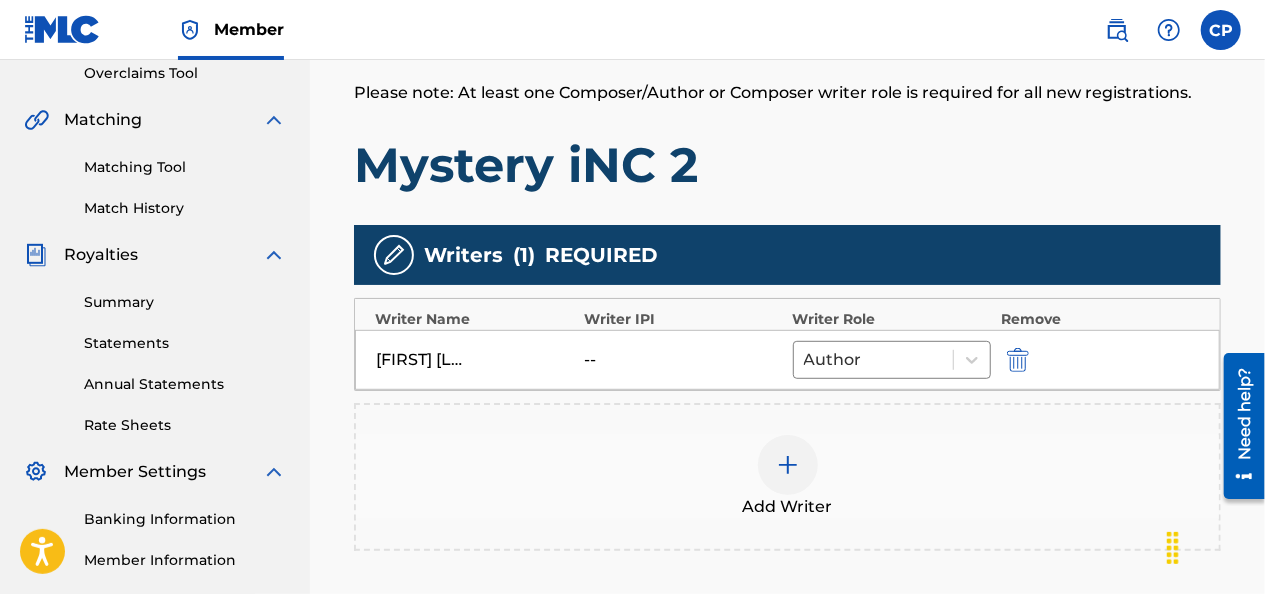 click on "LIL BENNY" at bounding box center [421, 360] 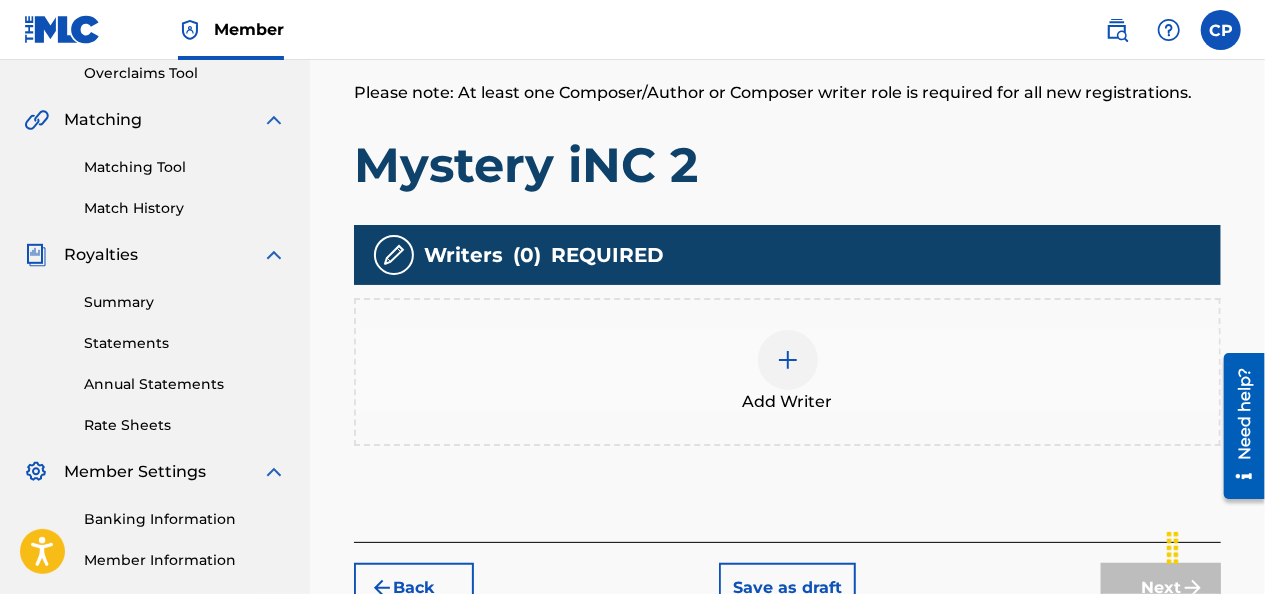 click at bounding box center [788, 360] 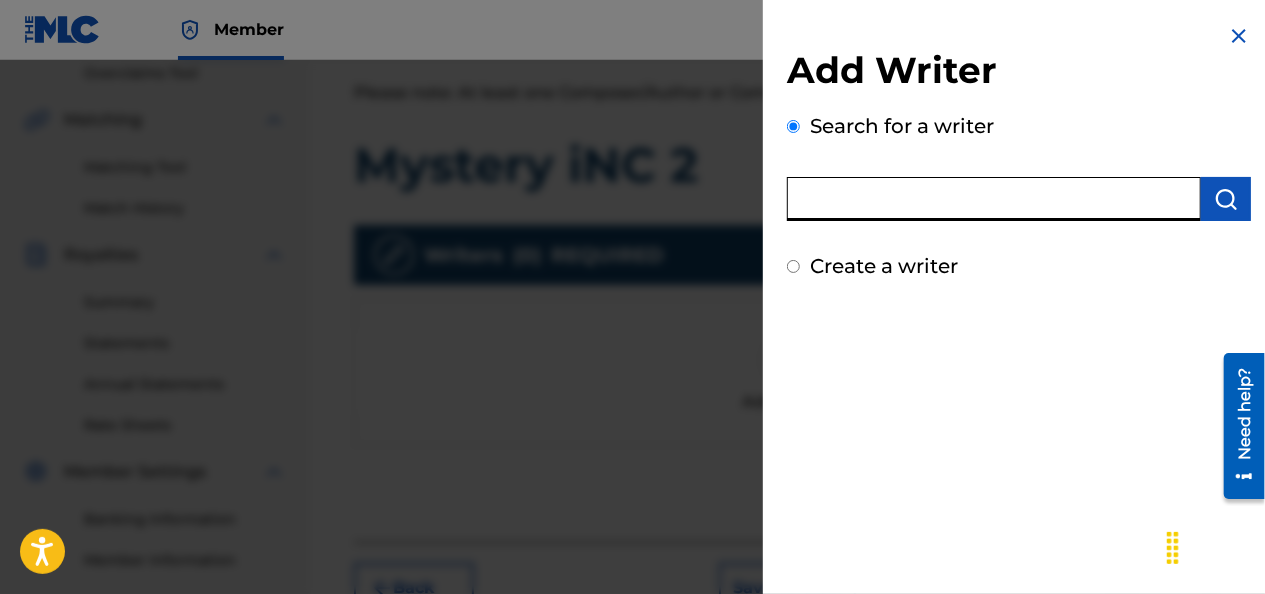 click at bounding box center (994, 199) 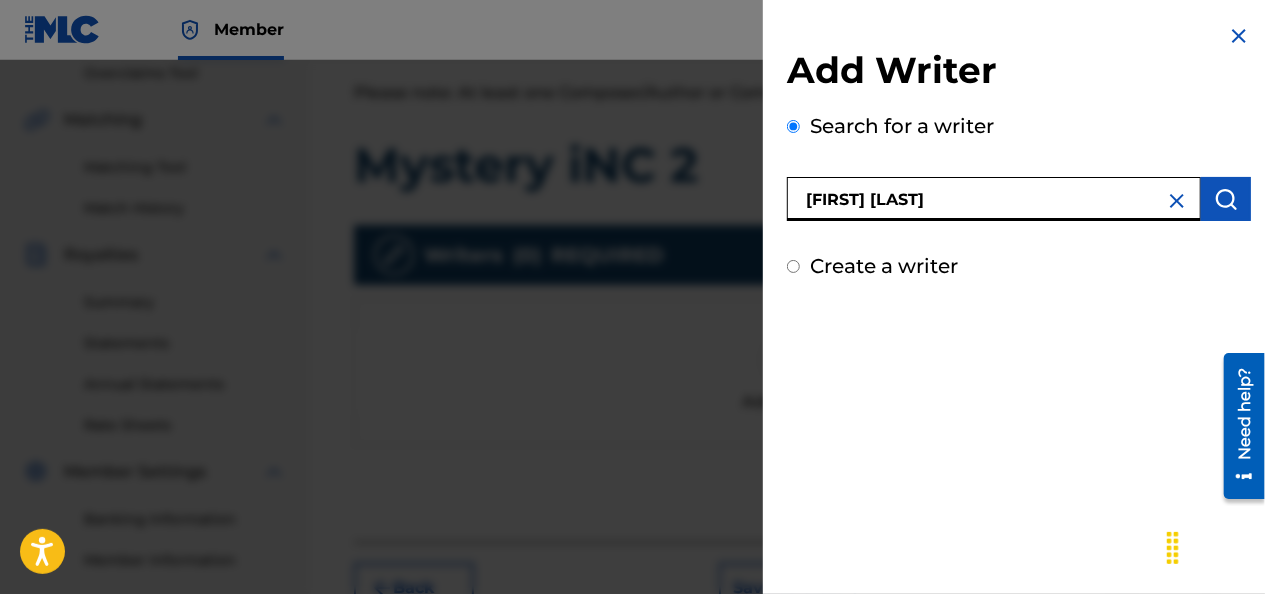 type on "Christian Pigues" 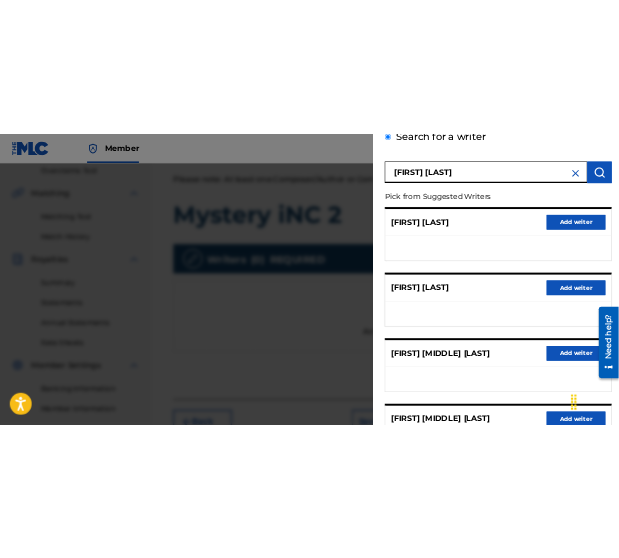 scroll, scrollTop: 0, scrollLeft: 0, axis: both 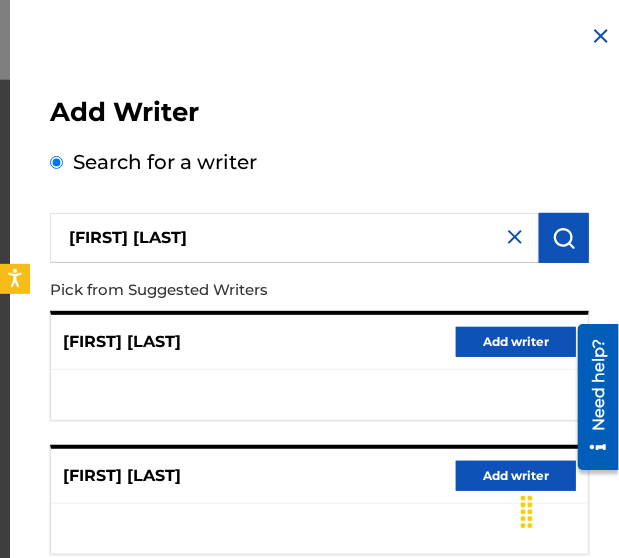 click at bounding box center [515, 237] 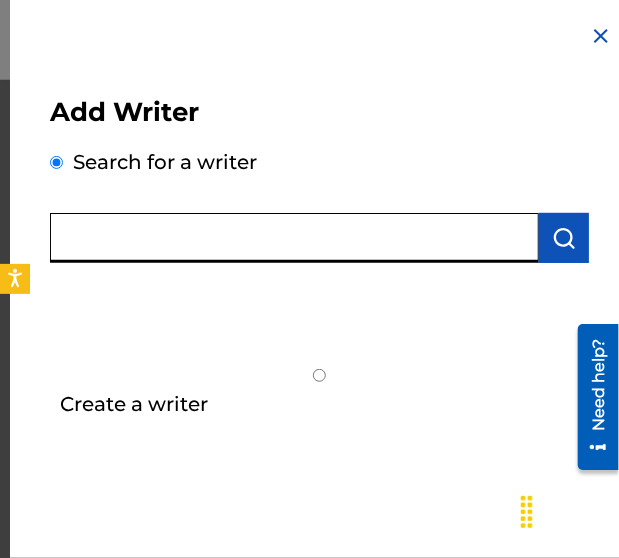 click at bounding box center (294, 238) 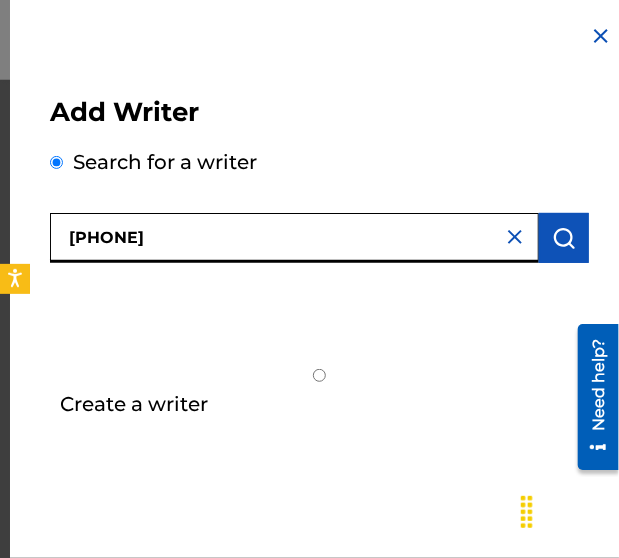 scroll, scrollTop: 500, scrollLeft: 0, axis: vertical 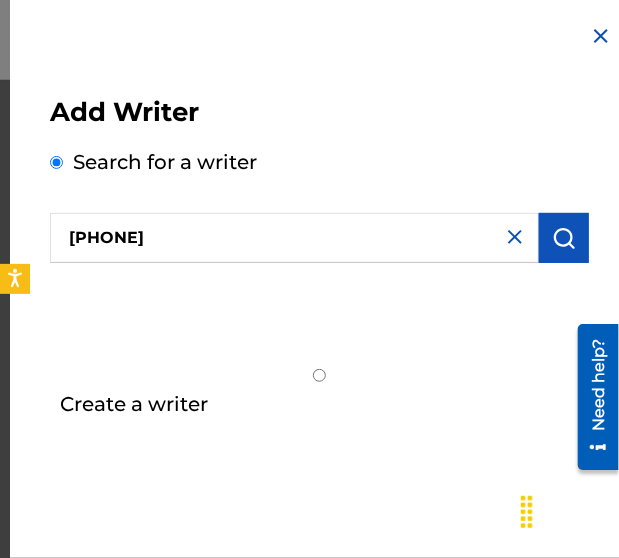 click at bounding box center (564, 238) 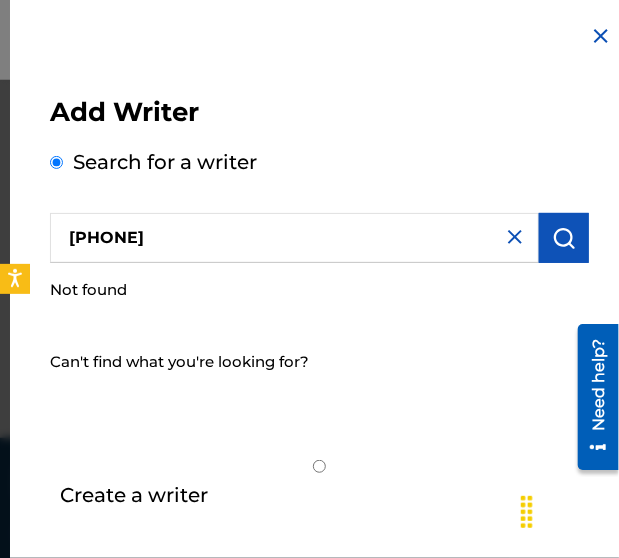 scroll, scrollTop: 727, scrollLeft: 0, axis: vertical 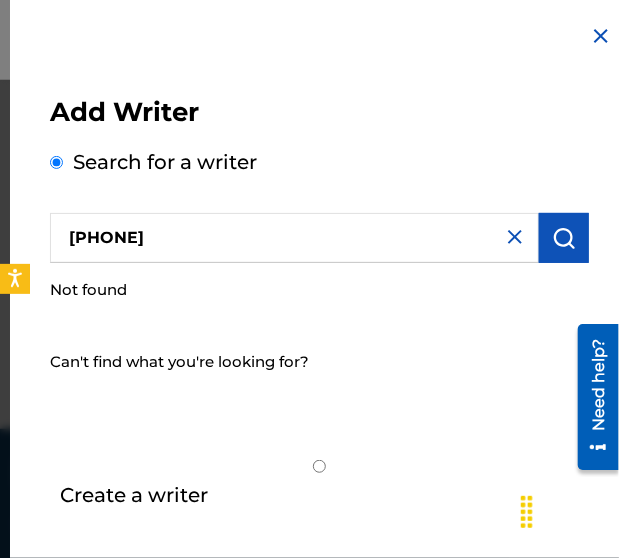 click on "1295652812" at bounding box center (294, 238) 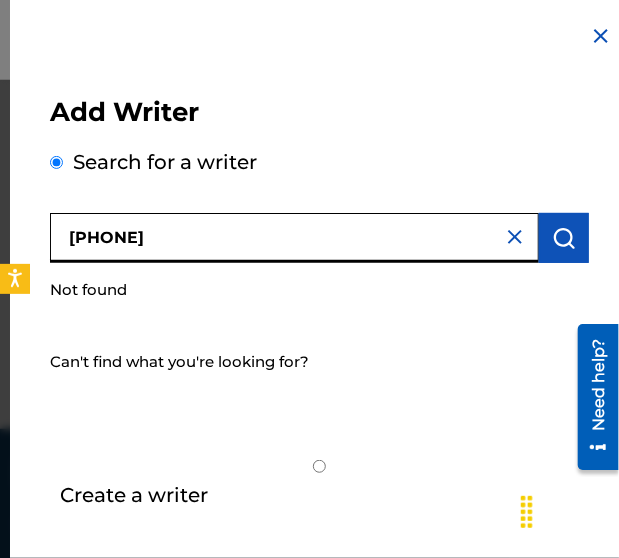 click on "1295652812" at bounding box center (294, 238) 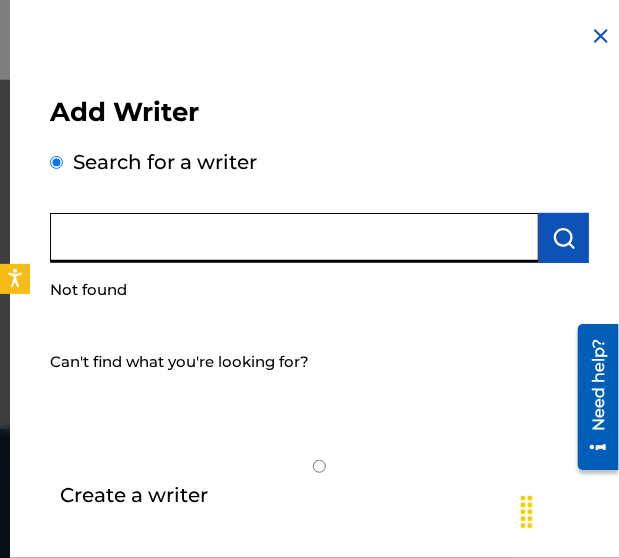 type 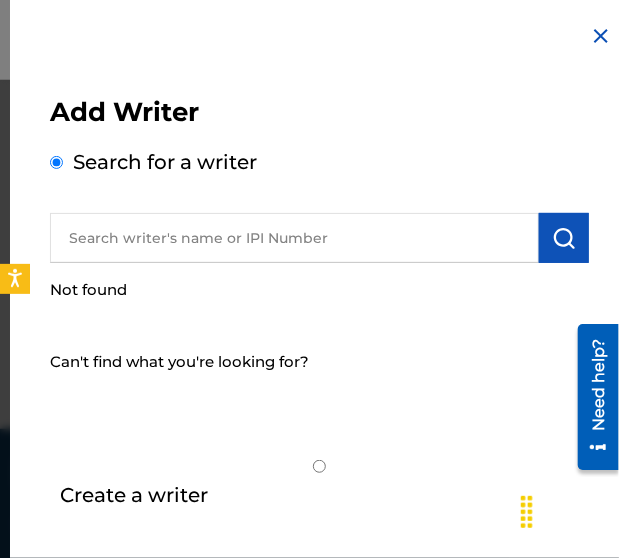 click at bounding box center [601, 36] 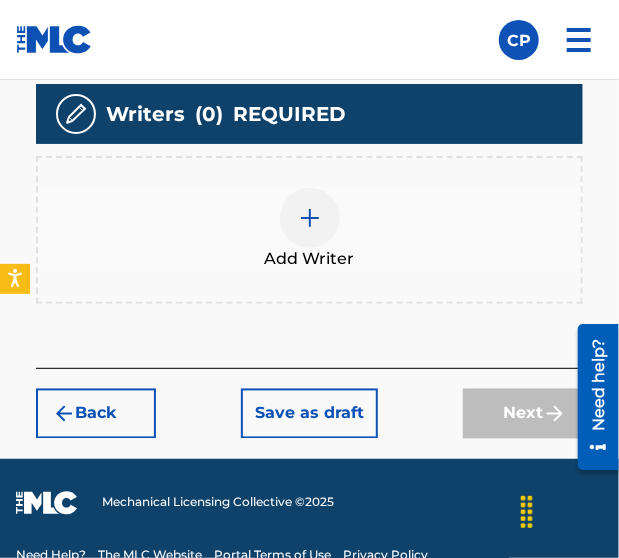 scroll, scrollTop: 695, scrollLeft: 0, axis: vertical 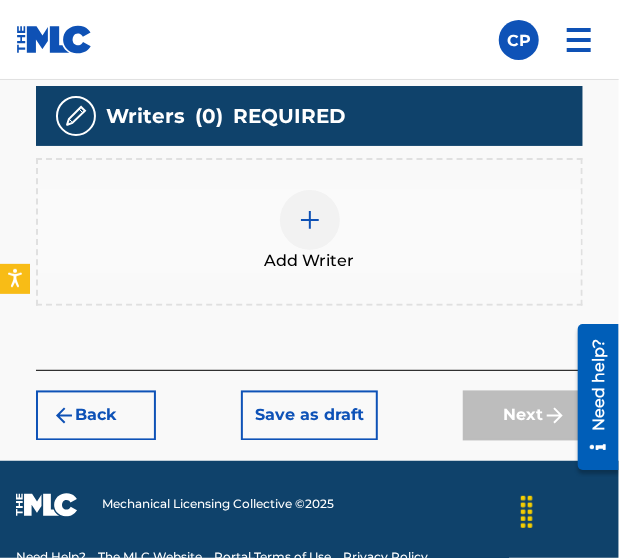 click at bounding box center [310, 220] 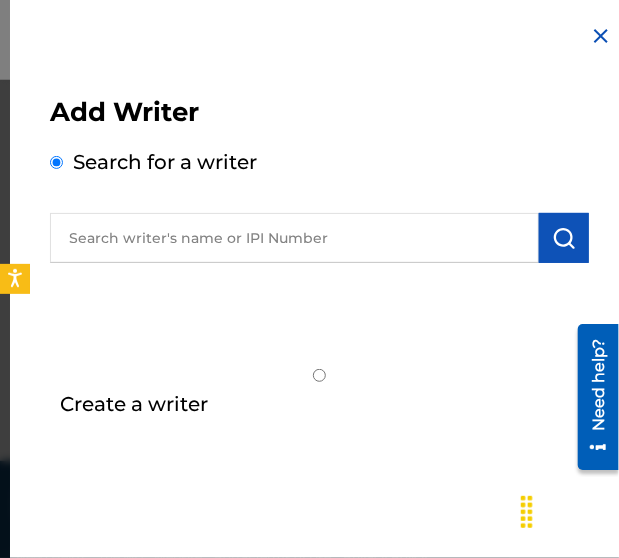 click on "Create a writer" at bounding box center (134, 404) 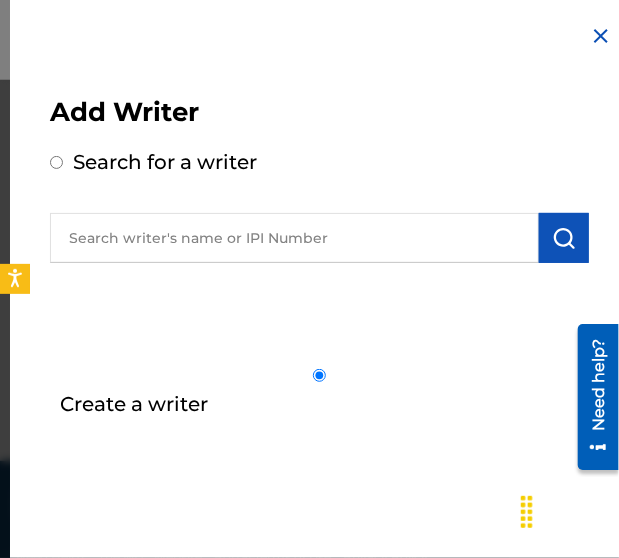 click on "Create a writer" at bounding box center (319, 375) 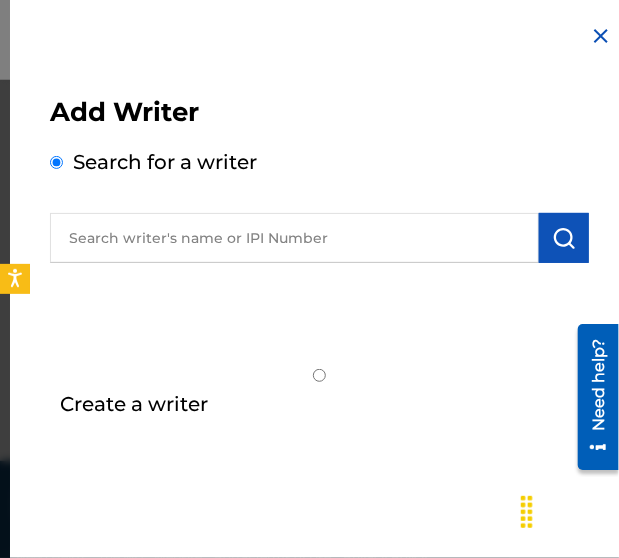 radio on "false" 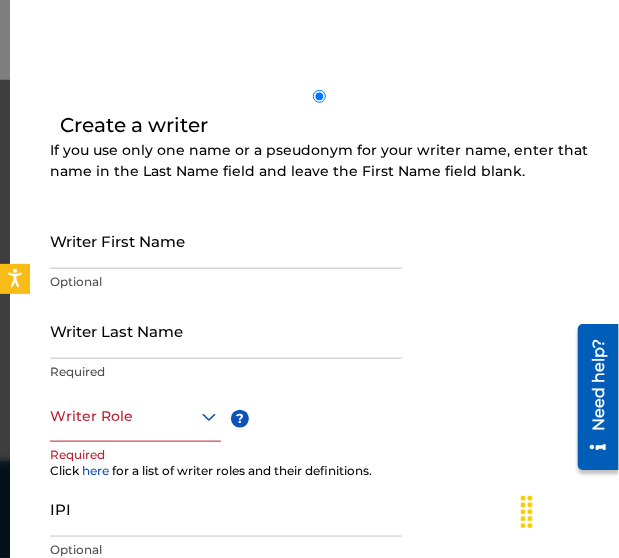 scroll, scrollTop: 278, scrollLeft: 0, axis: vertical 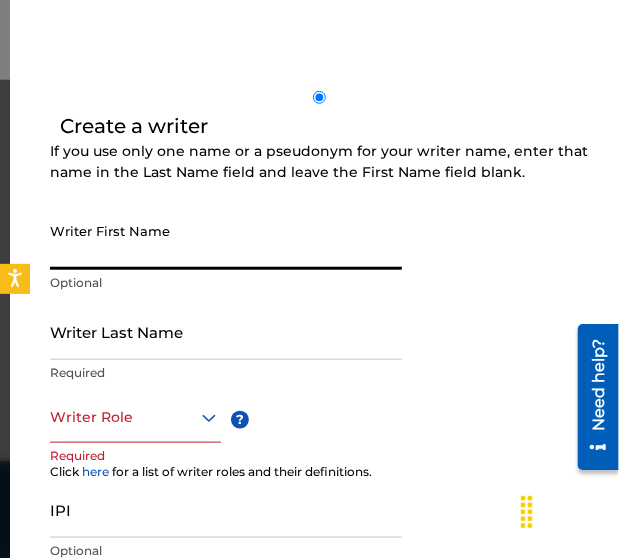 click on "Writer First Name" at bounding box center [226, 241] 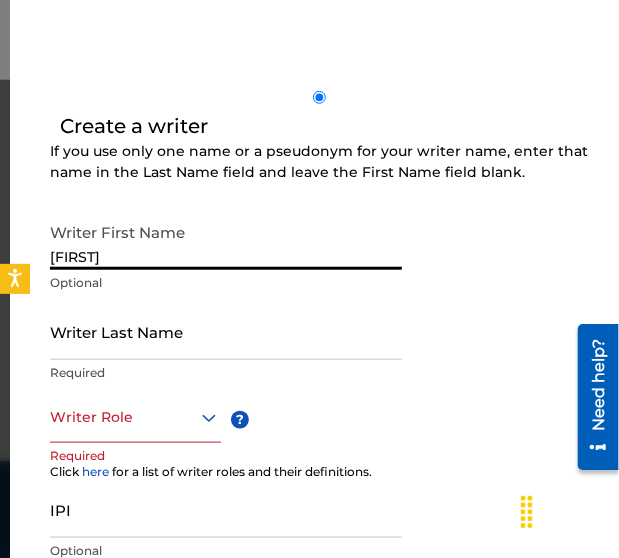 type on "Christrian" 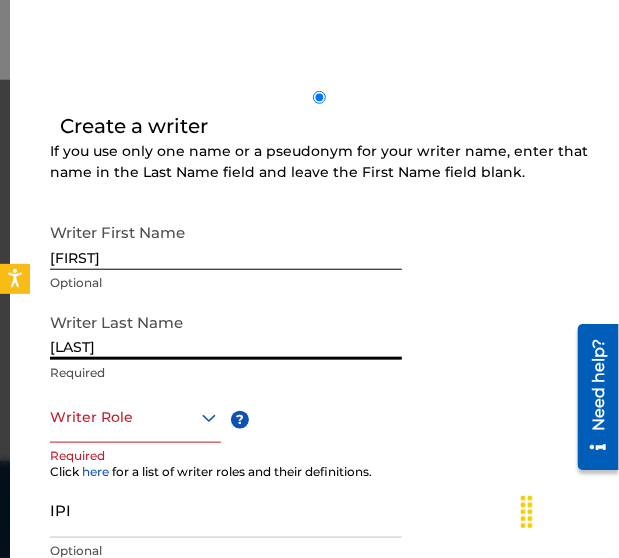 type on "Pigues" 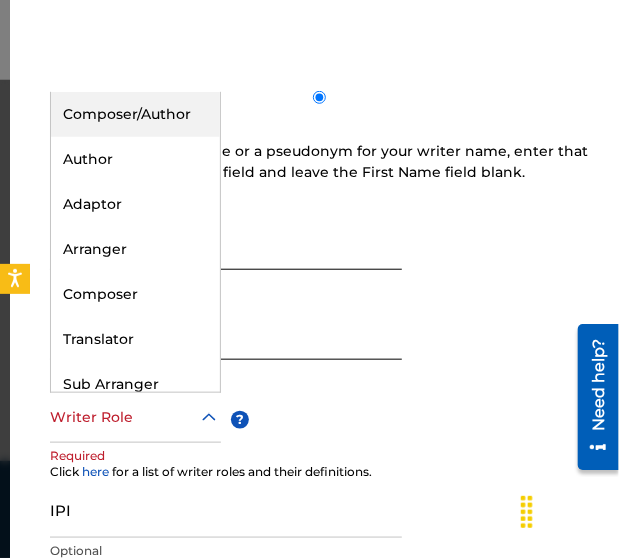 click at bounding box center [135, 417] 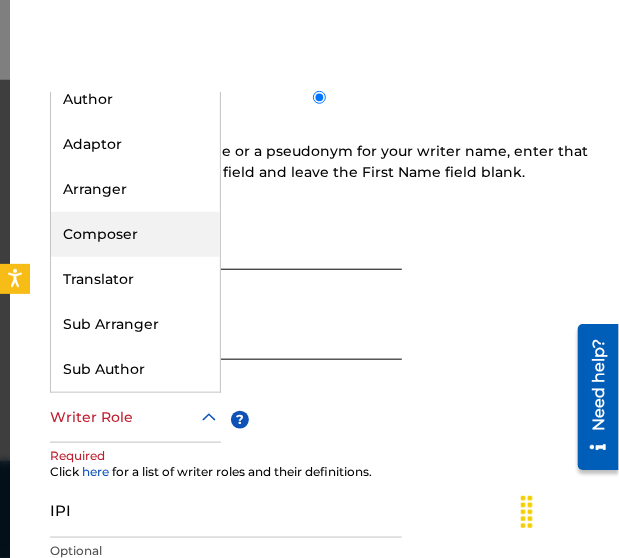 scroll, scrollTop: 0, scrollLeft: 0, axis: both 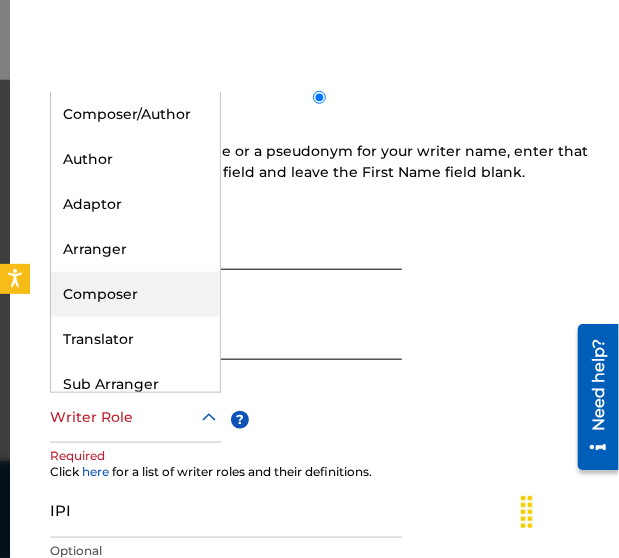 click on "Composer" at bounding box center (135, 294) 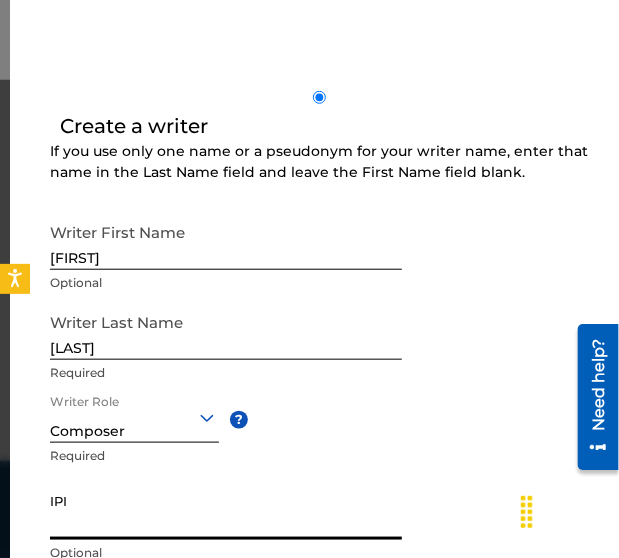 click on "IPI" at bounding box center (226, 511) 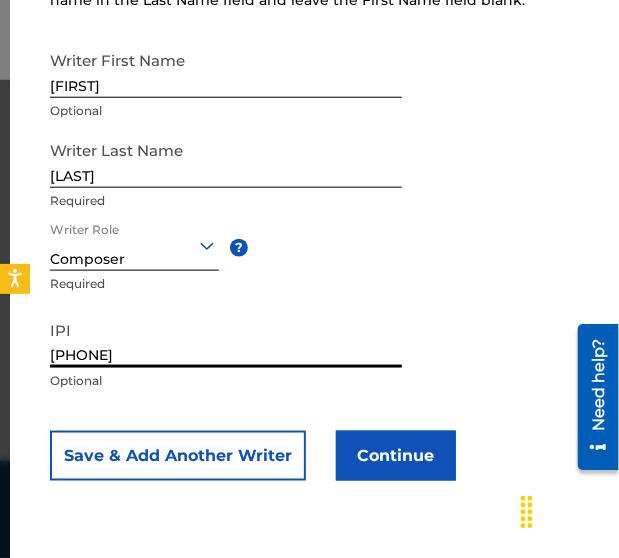 scroll, scrollTop: 450, scrollLeft: 0, axis: vertical 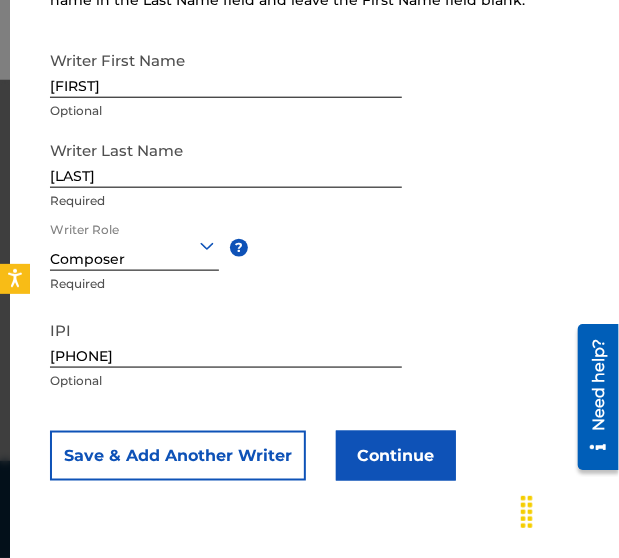 click on "1295652812" at bounding box center (226, 339) 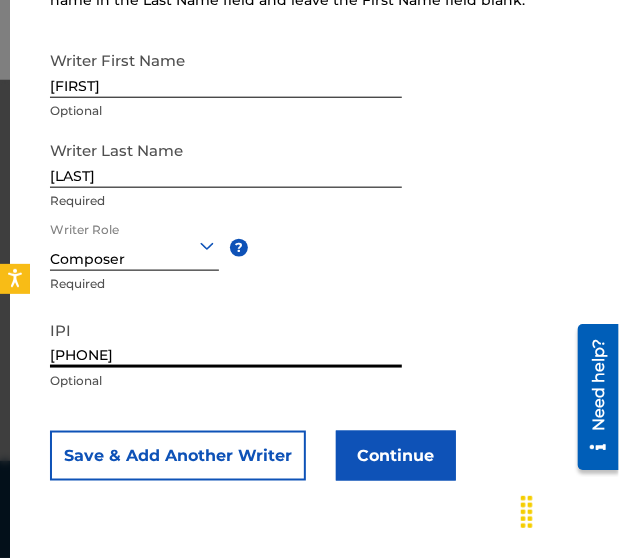 click on "1295652812" at bounding box center [226, 339] 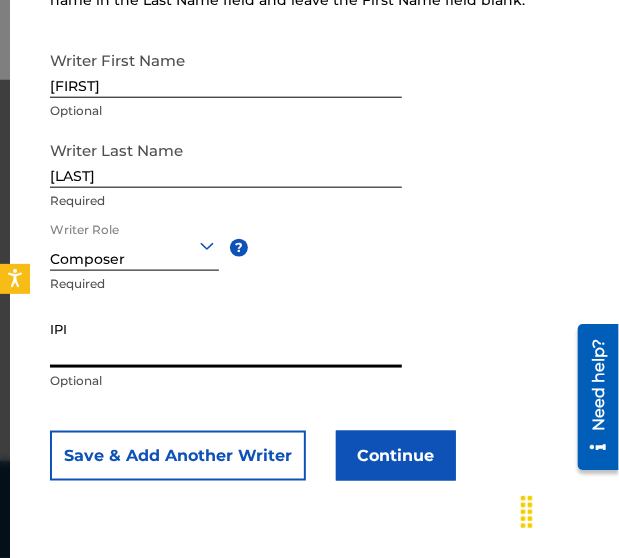 paste on "362030403" 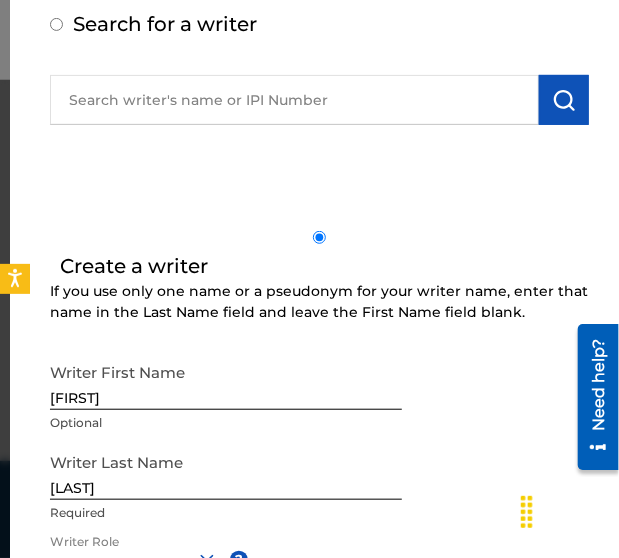 scroll, scrollTop: 110, scrollLeft: 0, axis: vertical 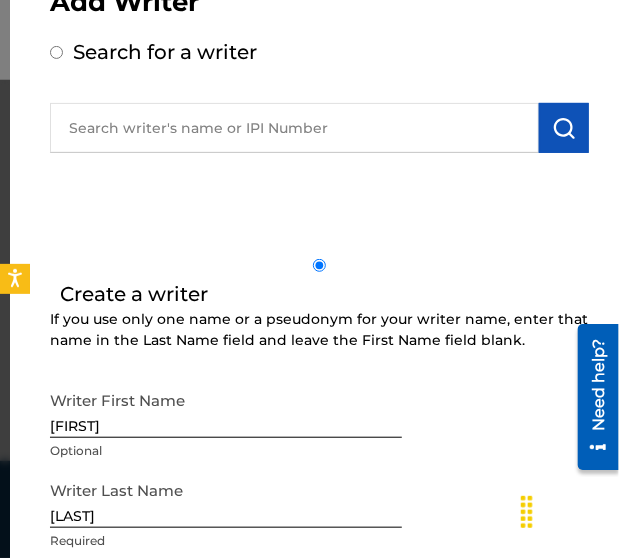 type on "362030403" 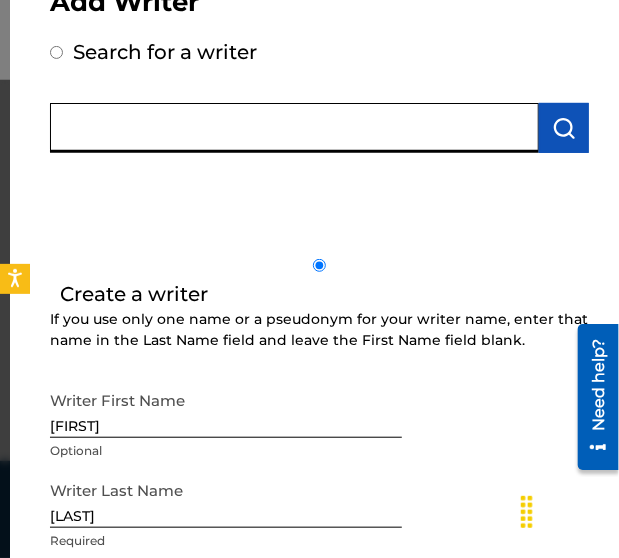 click at bounding box center (294, 128) 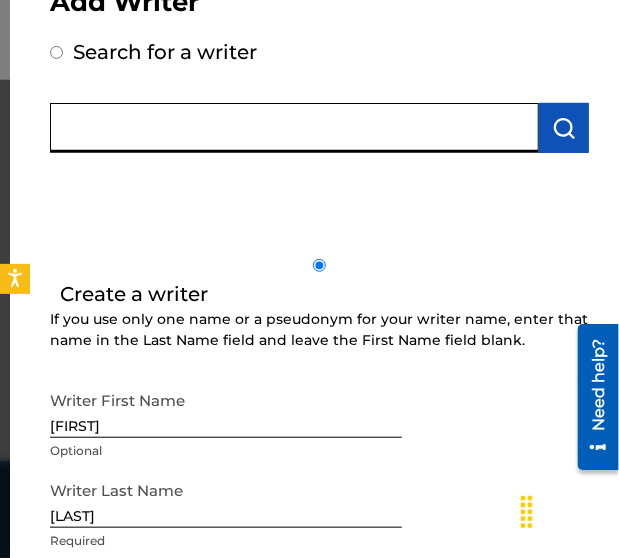 radio on "true" 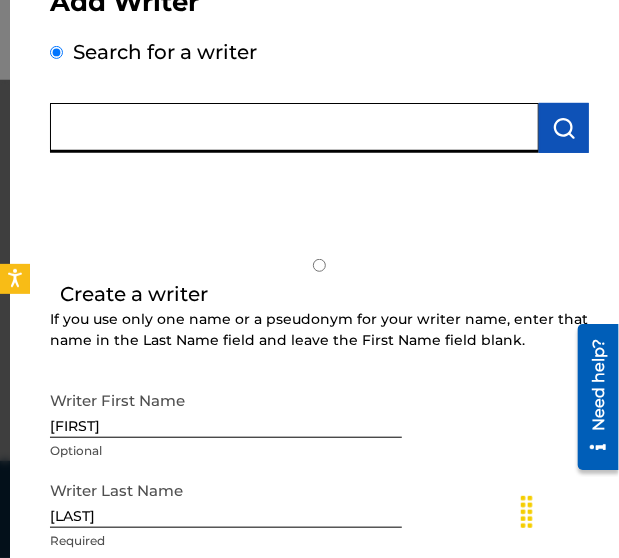 scroll, scrollTop: 0, scrollLeft: 0, axis: both 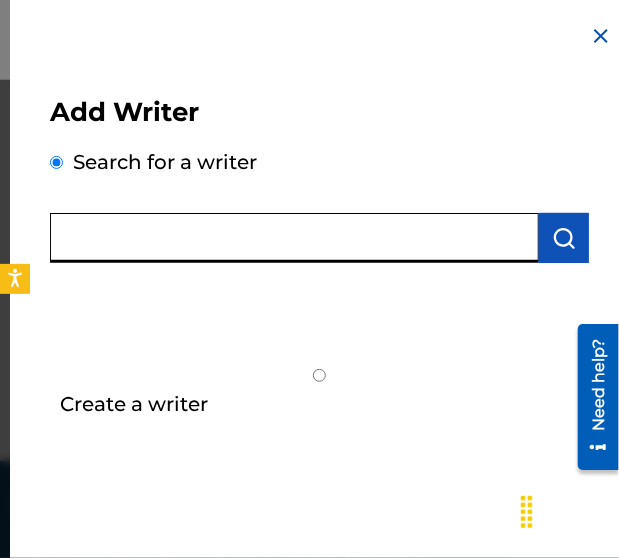 paste on "362030403" 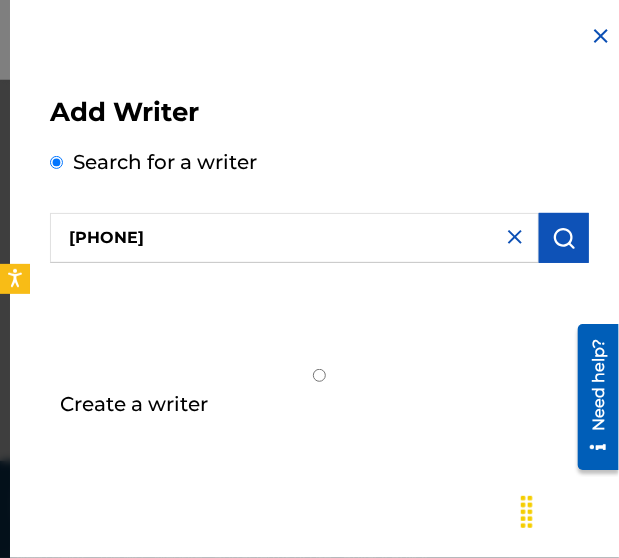 click at bounding box center [564, 238] 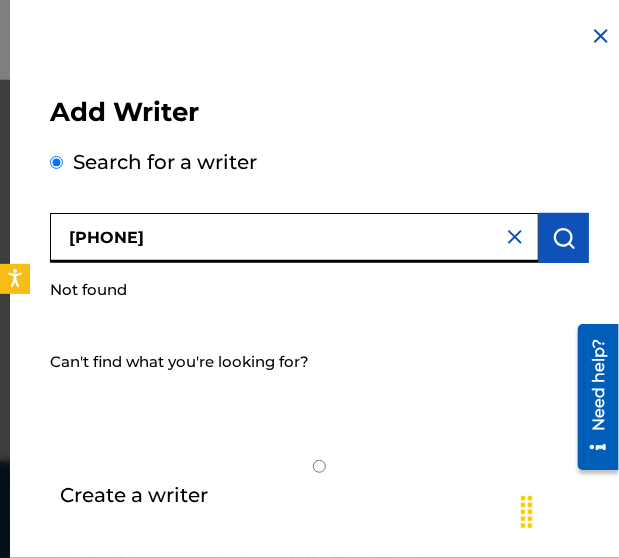 click on "362030403" at bounding box center [294, 238] 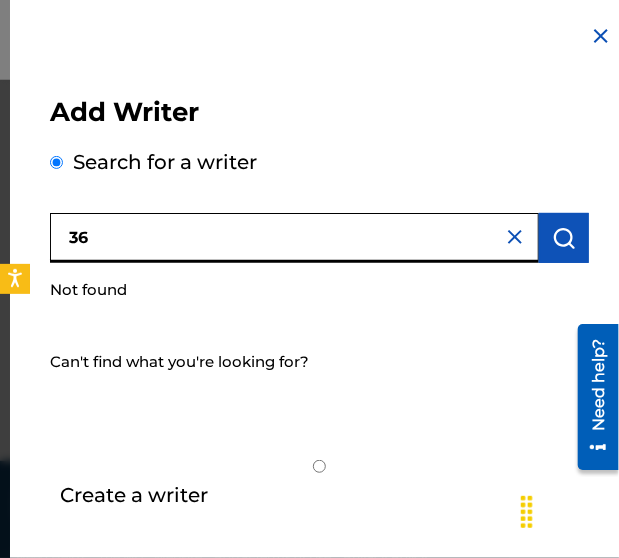 type on "3" 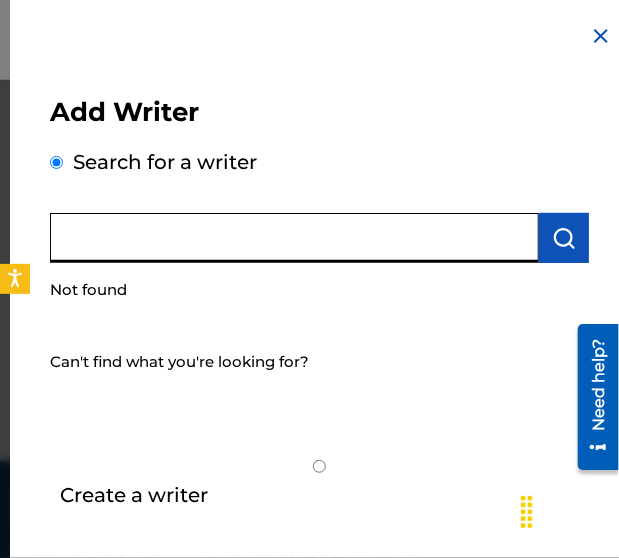 scroll, scrollTop: 727, scrollLeft: 0, axis: vertical 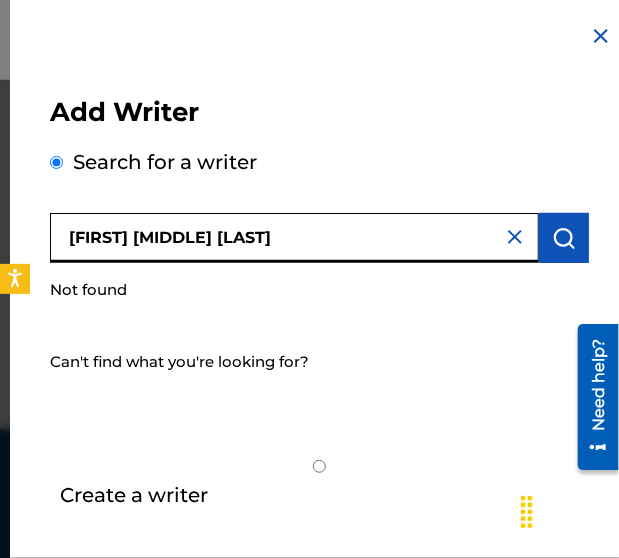 type on "Christian keith pigues" 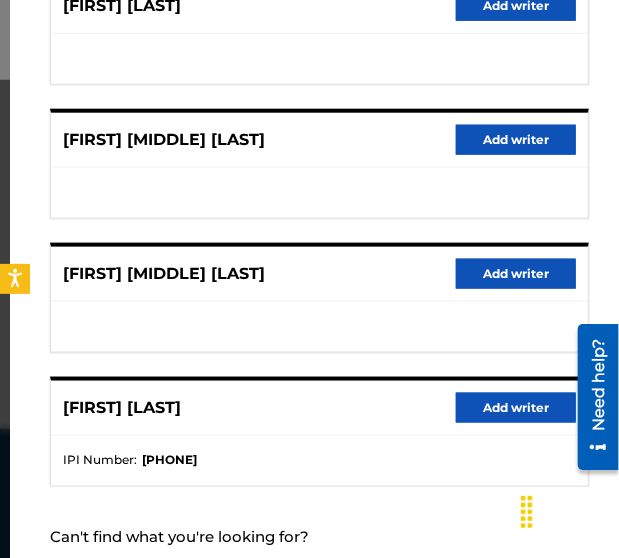 scroll, scrollTop: 488, scrollLeft: 0, axis: vertical 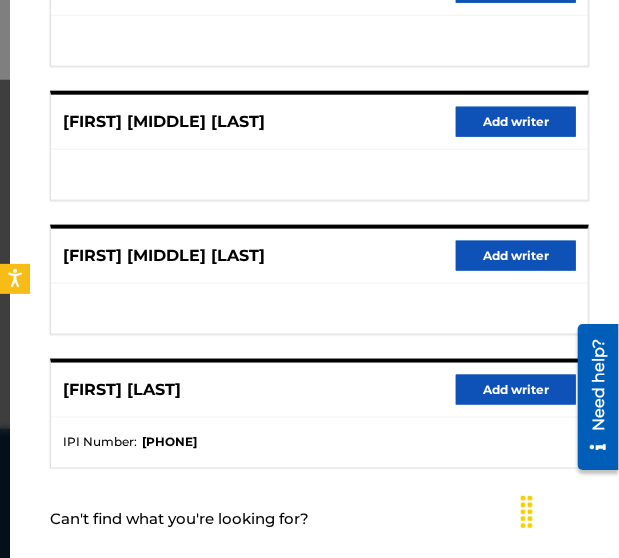 click on "Add writer" at bounding box center [516, 390] 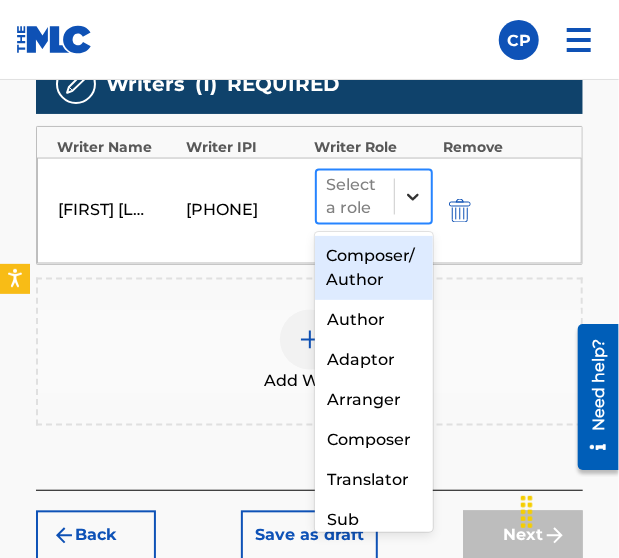 click at bounding box center [413, 197] 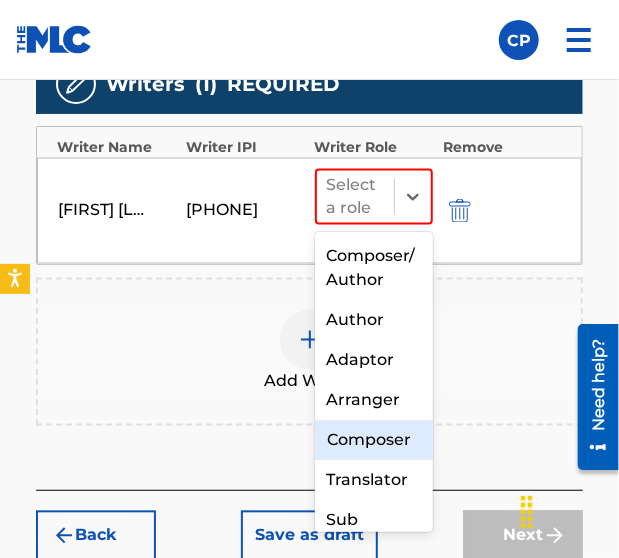 click on "Composer" at bounding box center [374, 440] 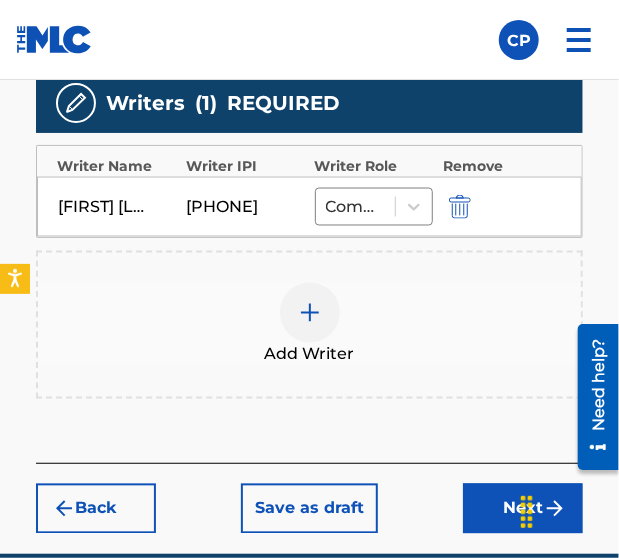 scroll, scrollTop: 831, scrollLeft: 0, axis: vertical 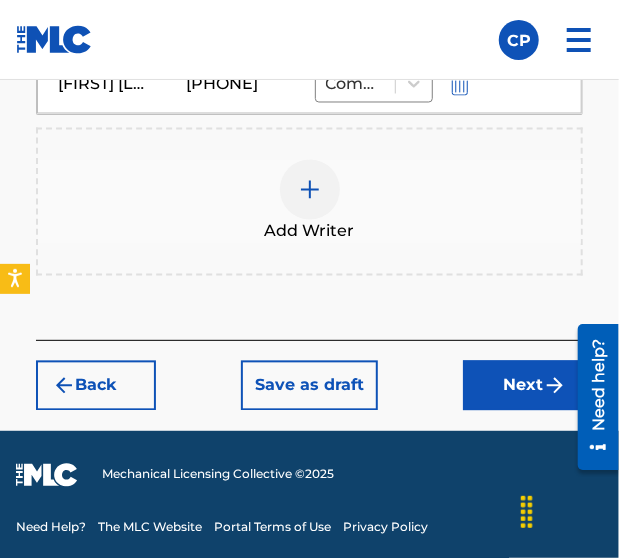 click on "Next" at bounding box center (523, 386) 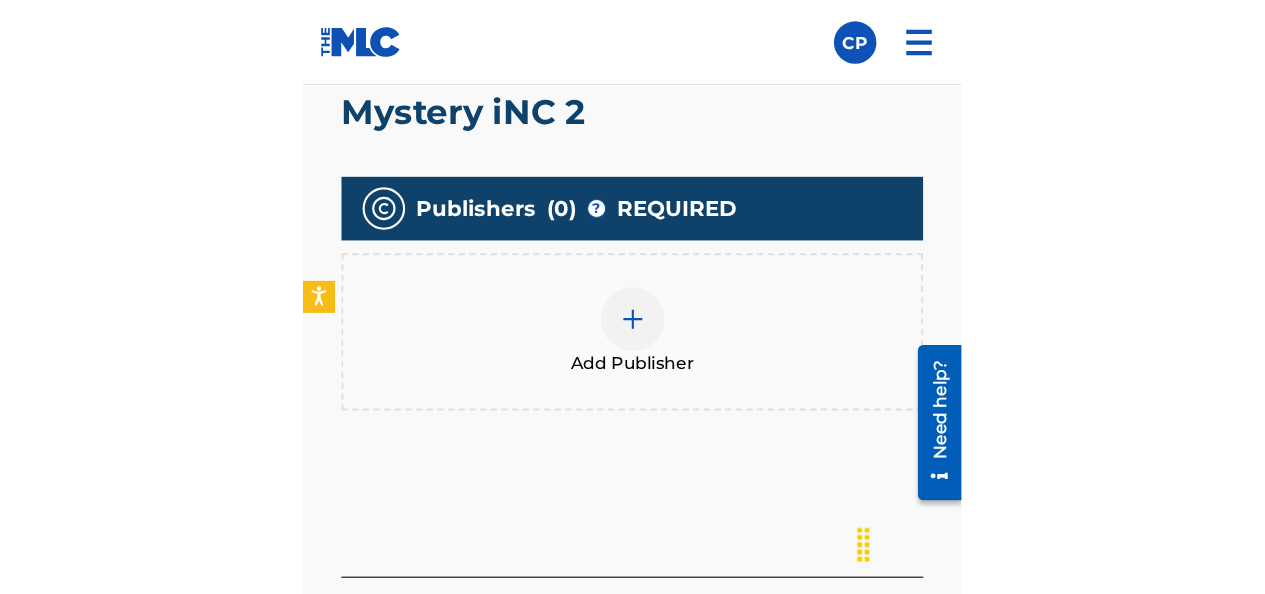 scroll, scrollTop: 484, scrollLeft: 0, axis: vertical 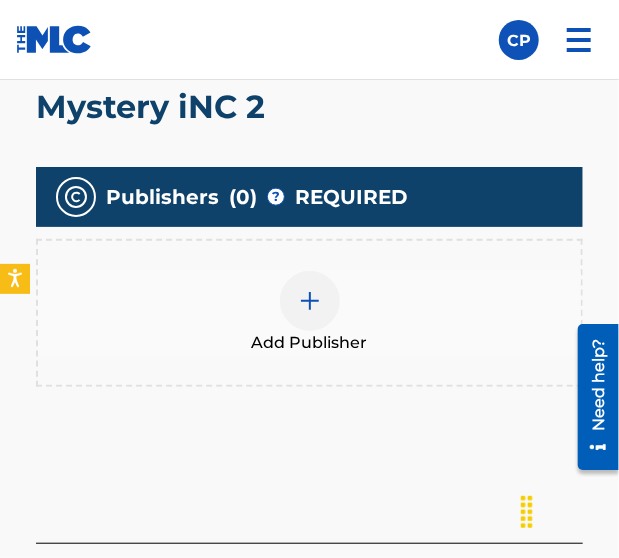 click at bounding box center [310, 301] 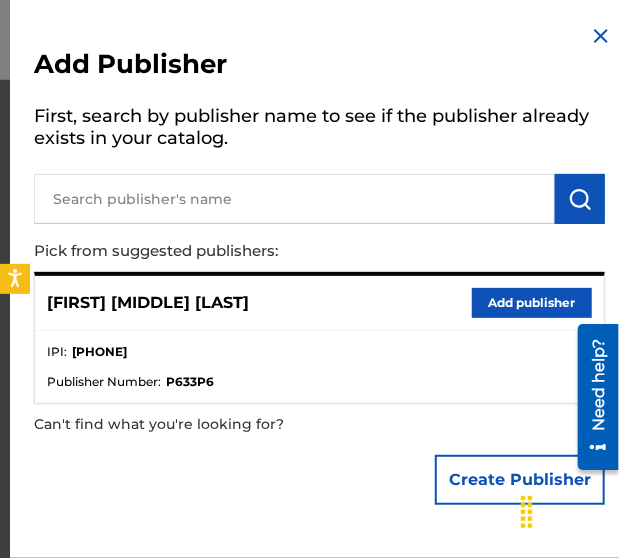 click on "Add publisher" at bounding box center [532, 303] 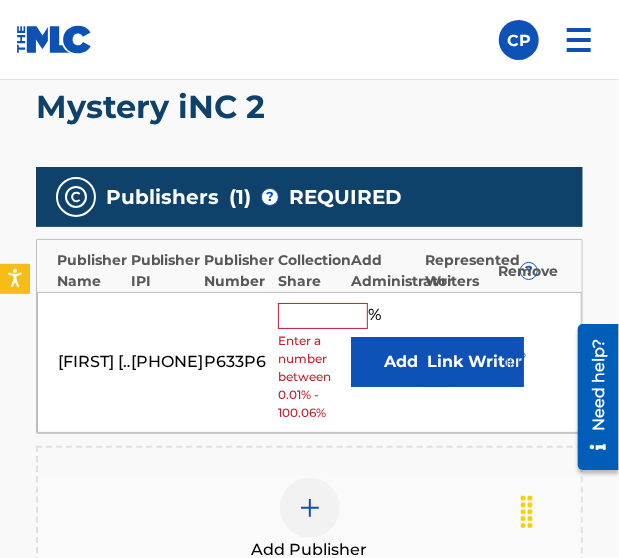 click at bounding box center [323, 316] 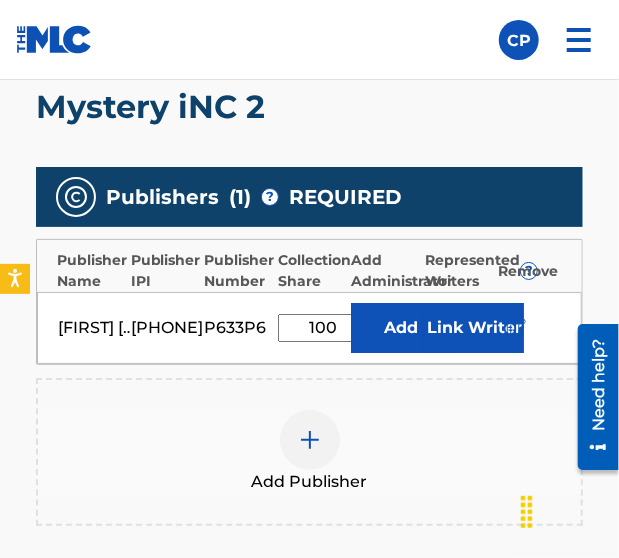 type on "100" 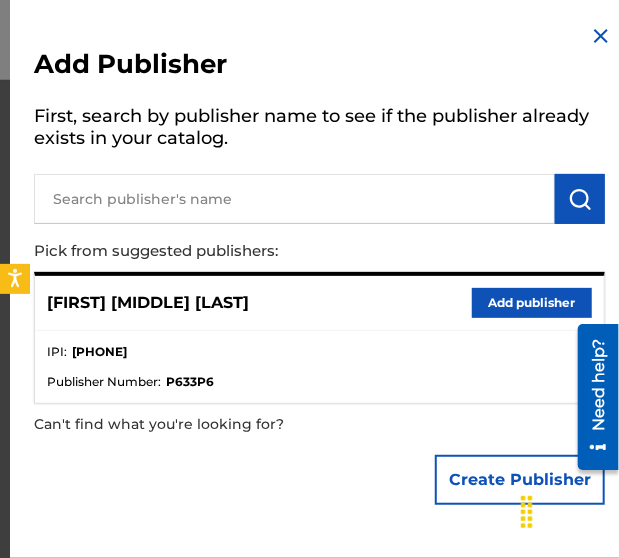 click on "Add publisher" at bounding box center [532, 303] 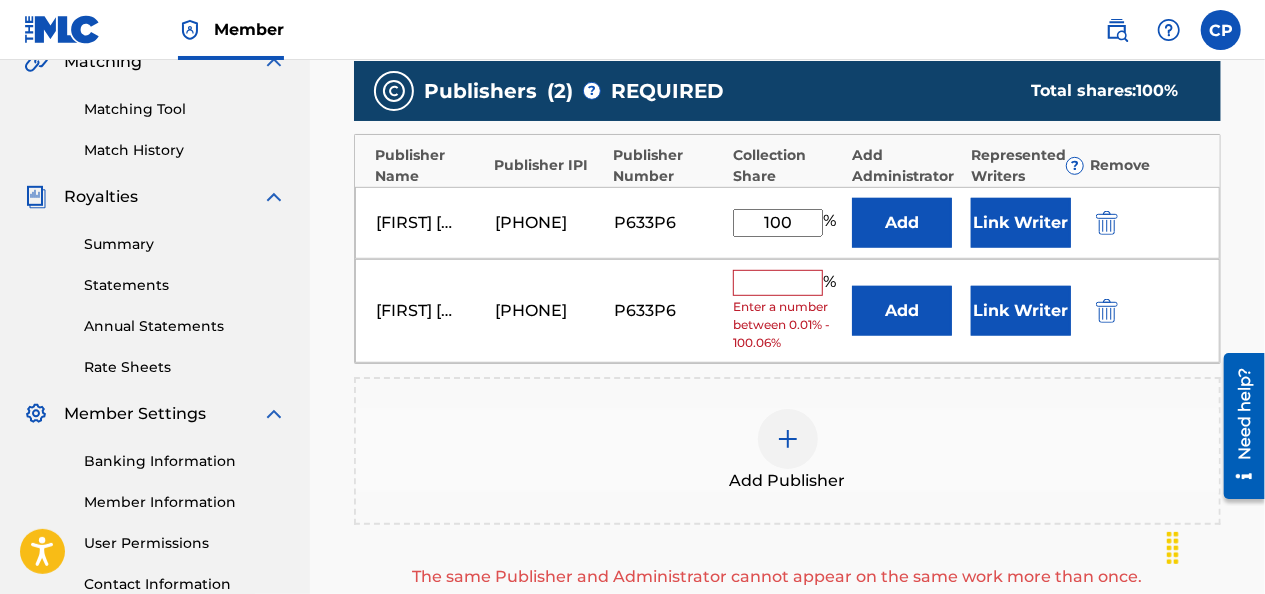 click at bounding box center (1107, 311) 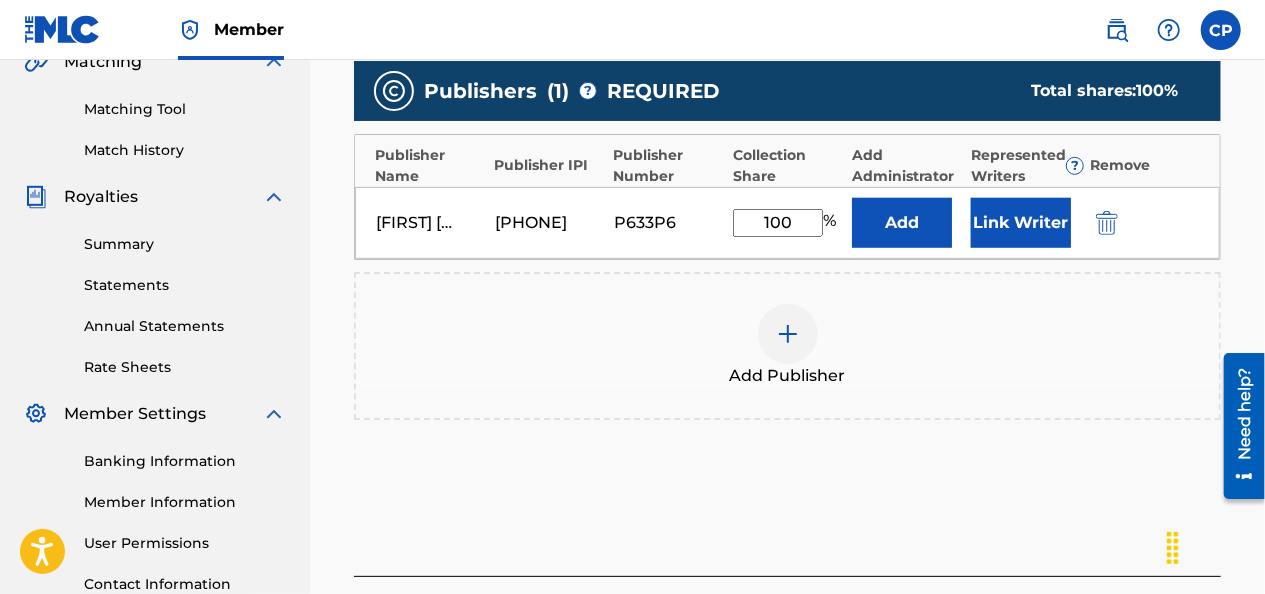 scroll, scrollTop: 651, scrollLeft: 0, axis: vertical 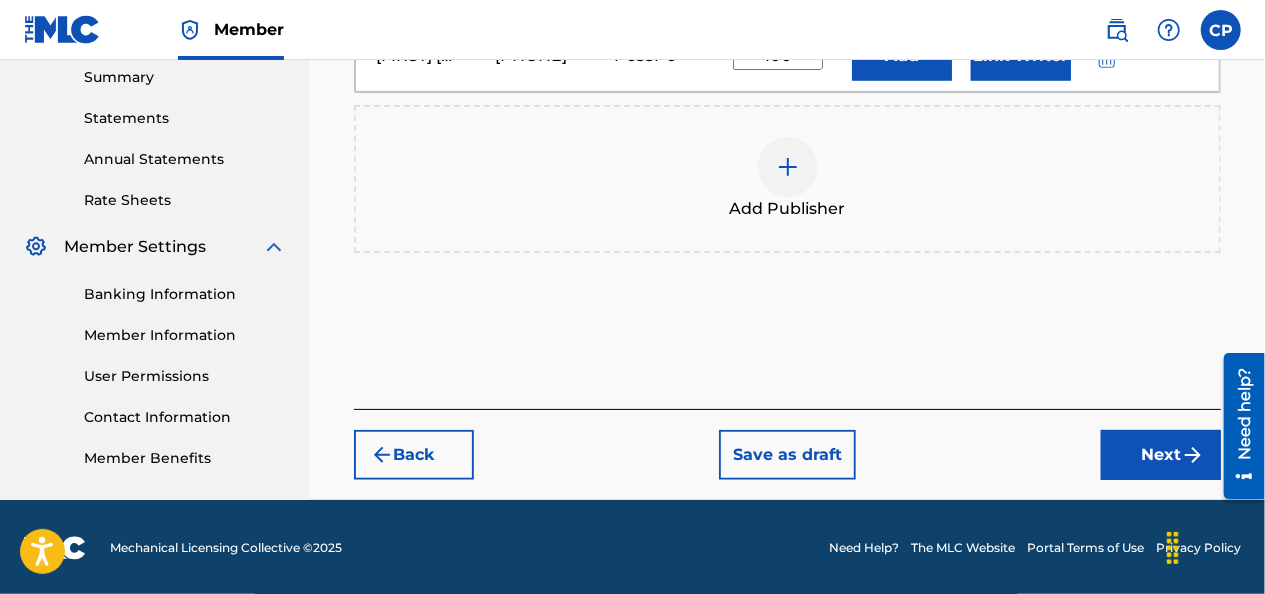 click on "Next" at bounding box center (1161, 455) 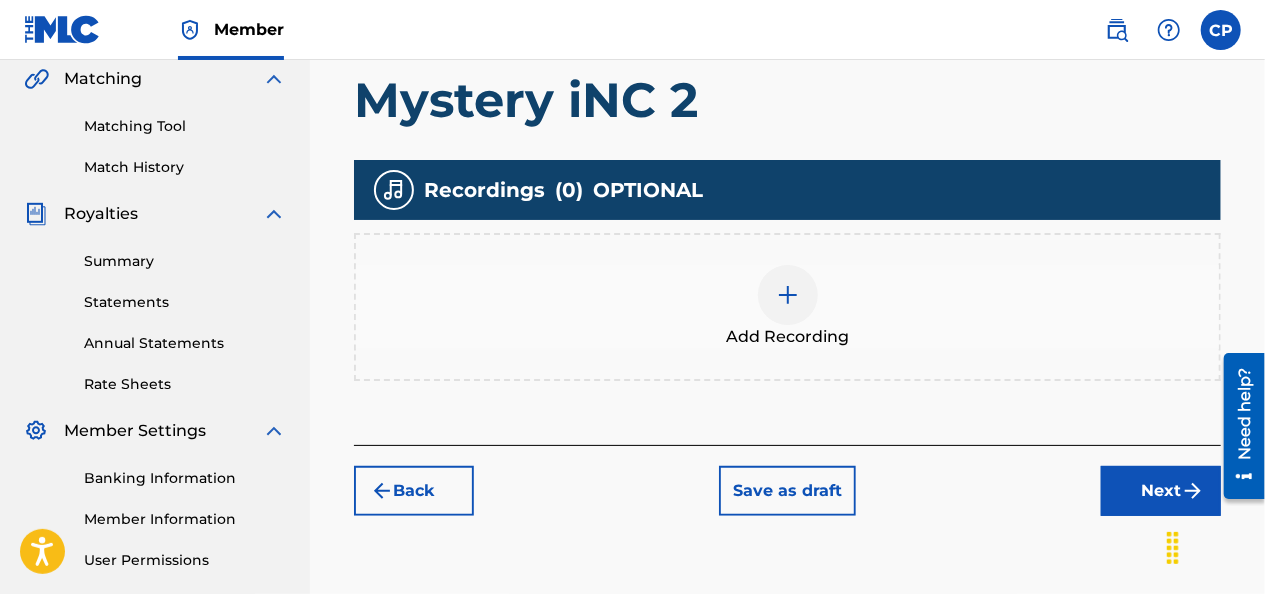 scroll, scrollTop: 466, scrollLeft: 0, axis: vertical 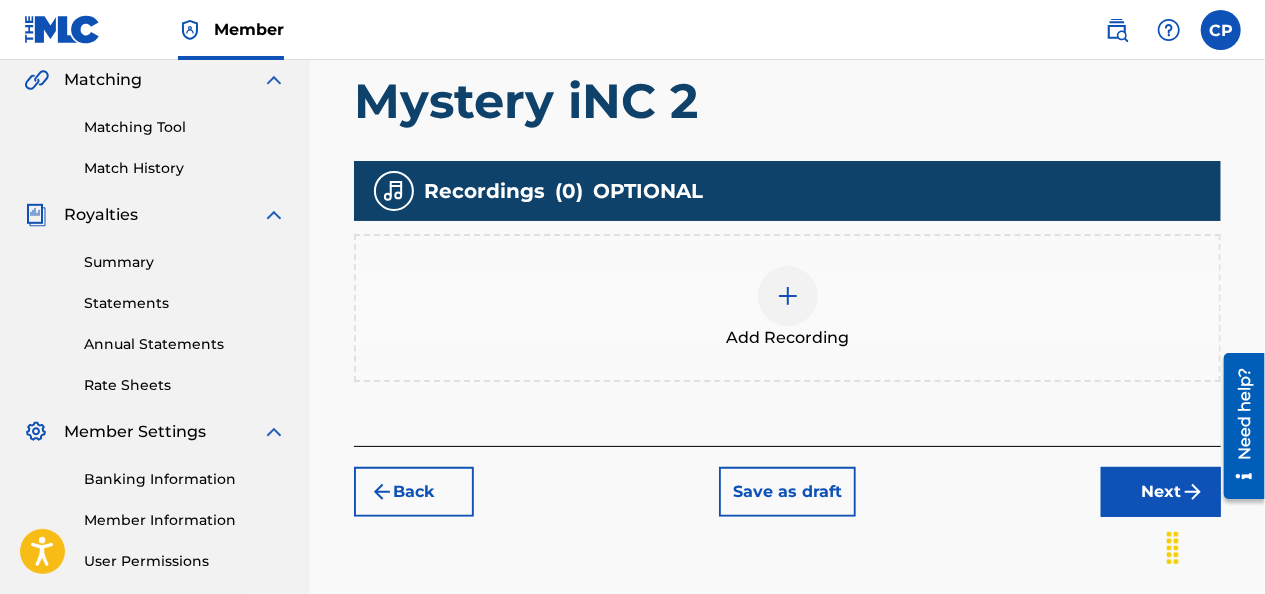click at bounding box center (788, 296) 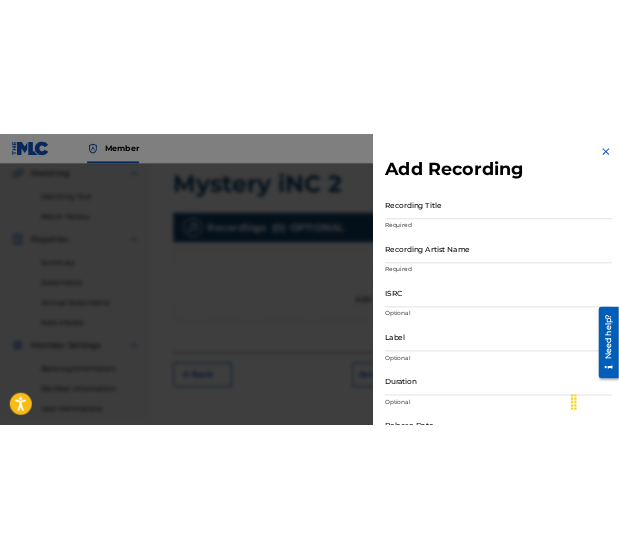 scroll, scrollTop: 2, scrollLeft: 0, axis: vertical 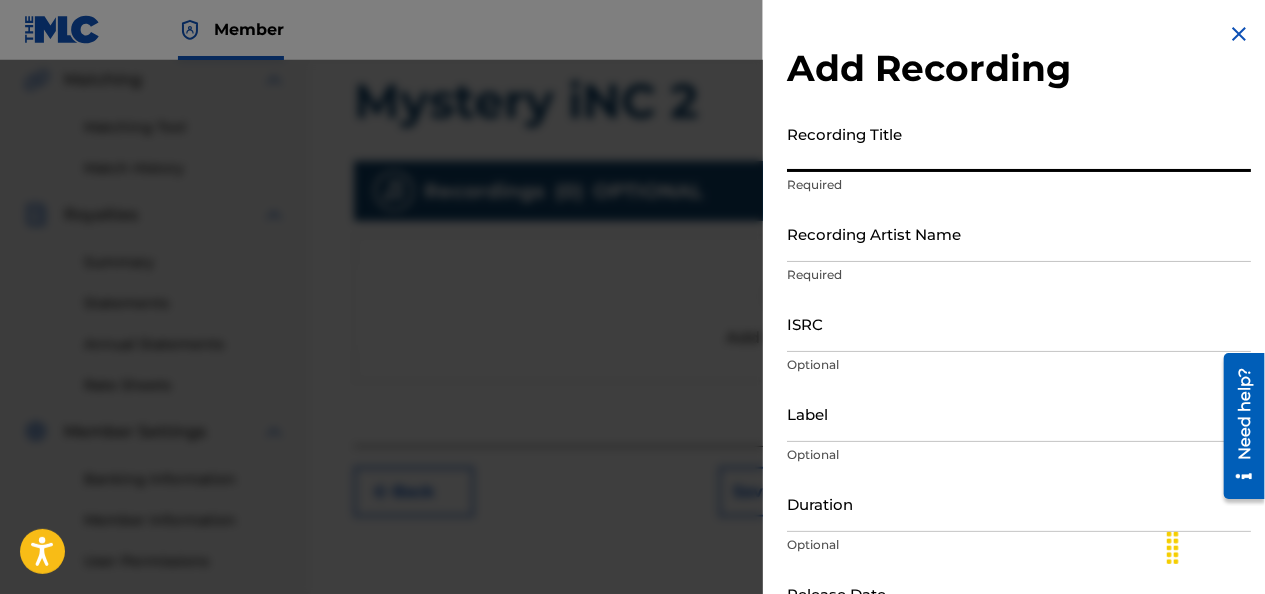 click on "Recording Title" at bounding box center [1019, 143] 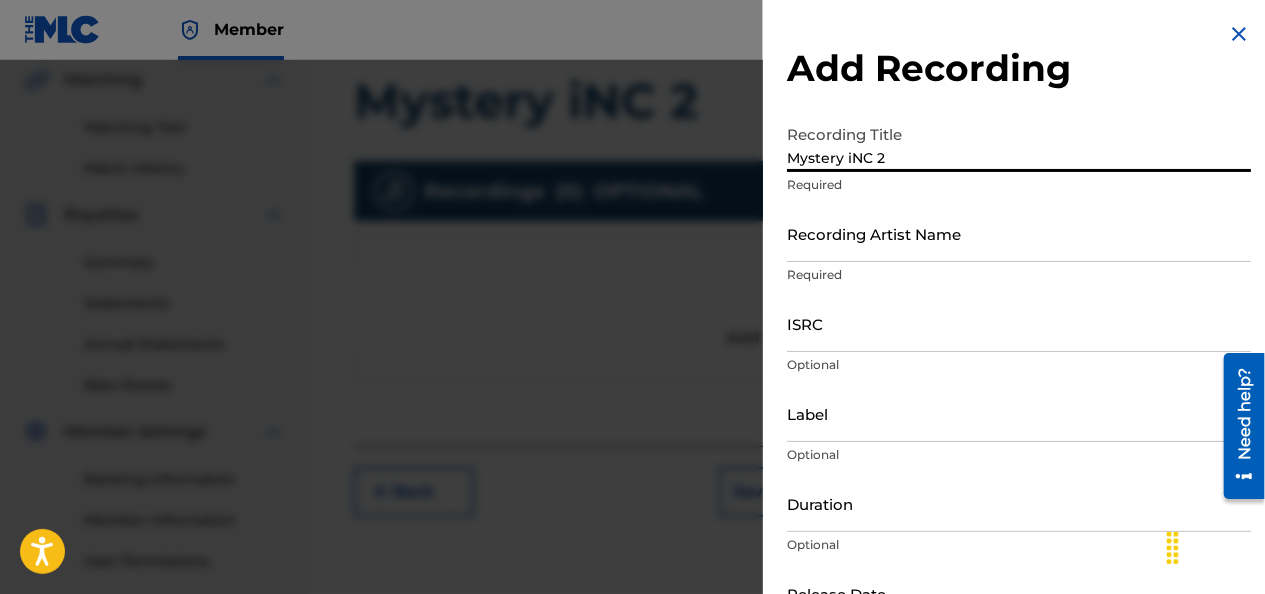 type on "Mystery iNC 2" 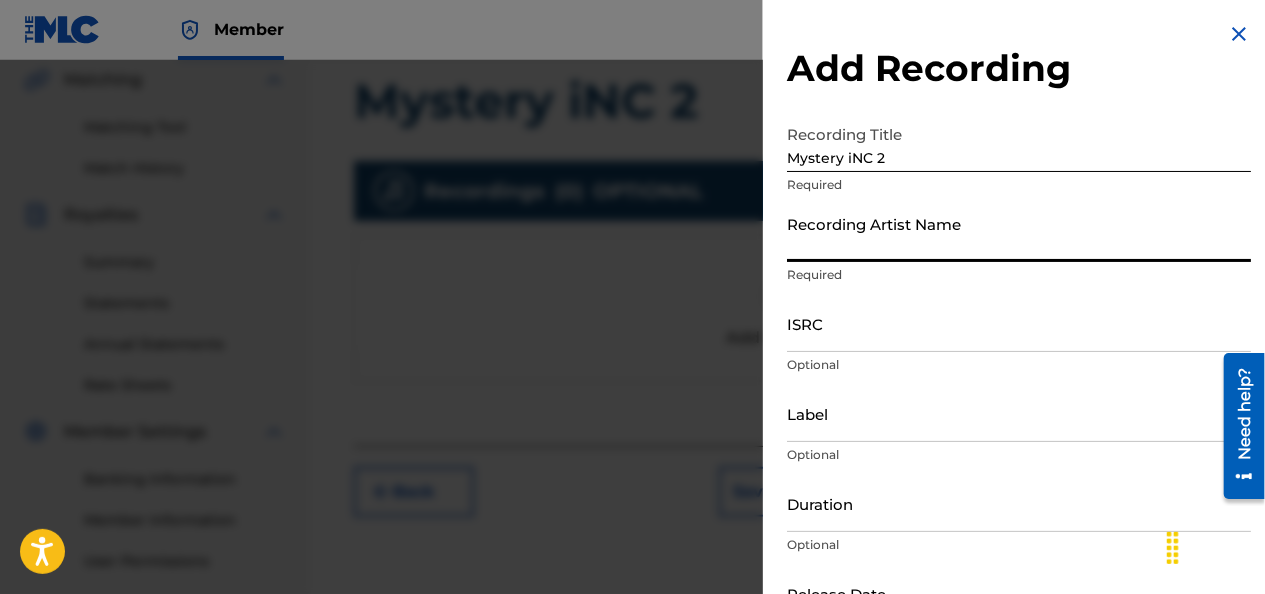 click on "Recording Artist Name" at bounding box center [1019, 233] 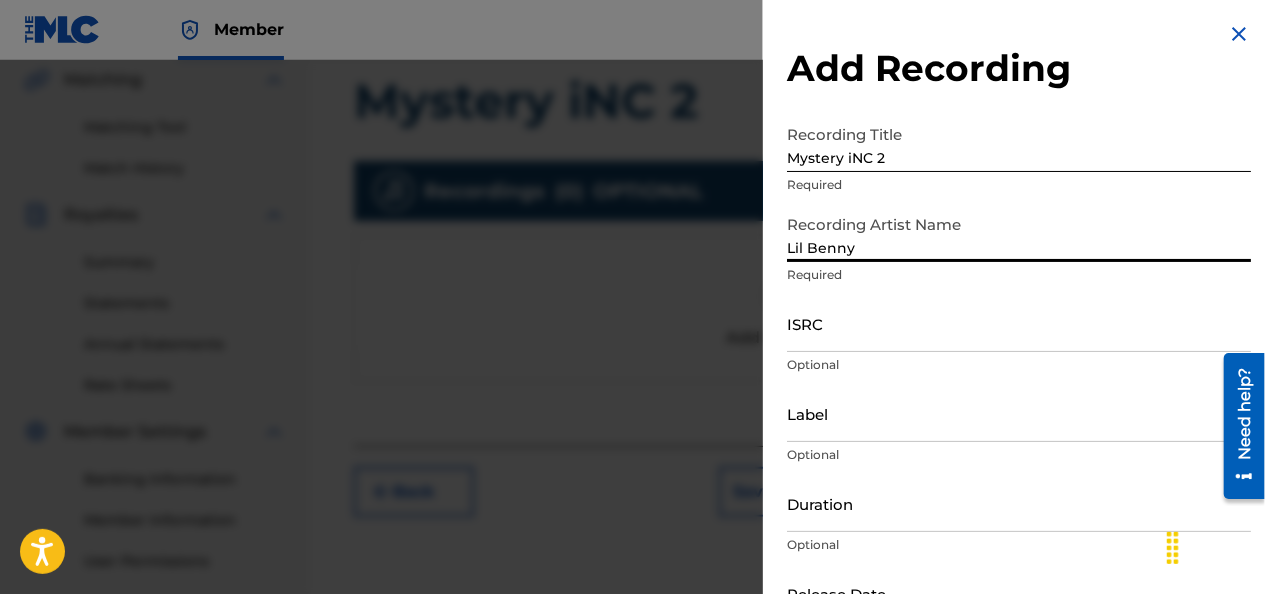 type on "Lil Benny" 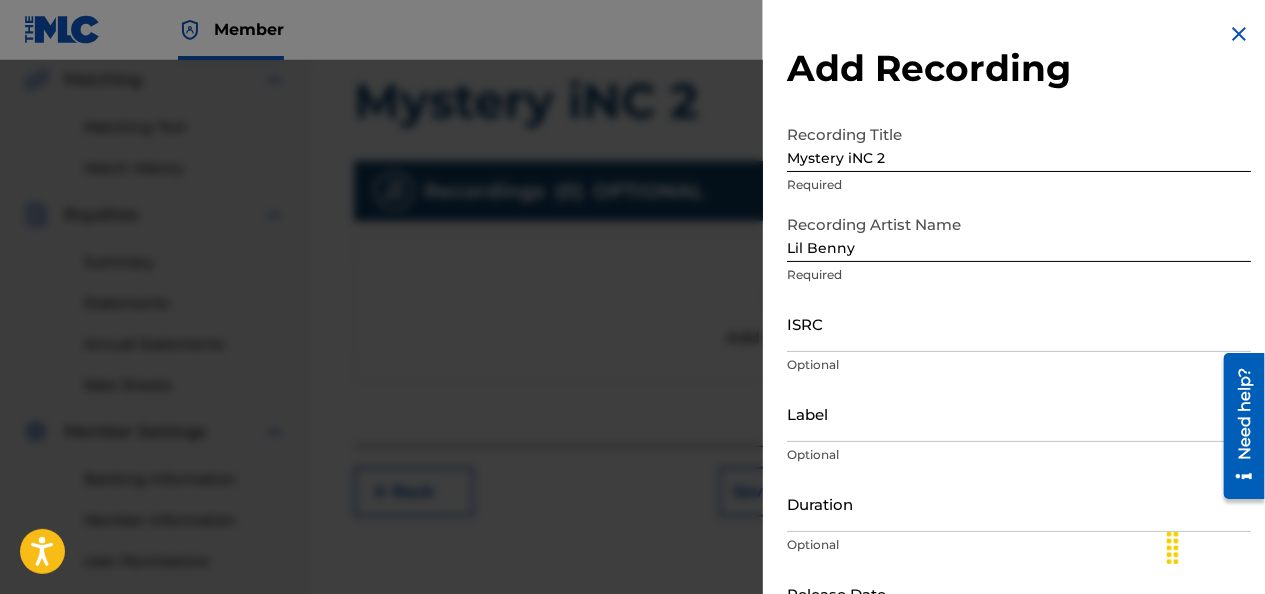 click at bounding box center (632, 357) 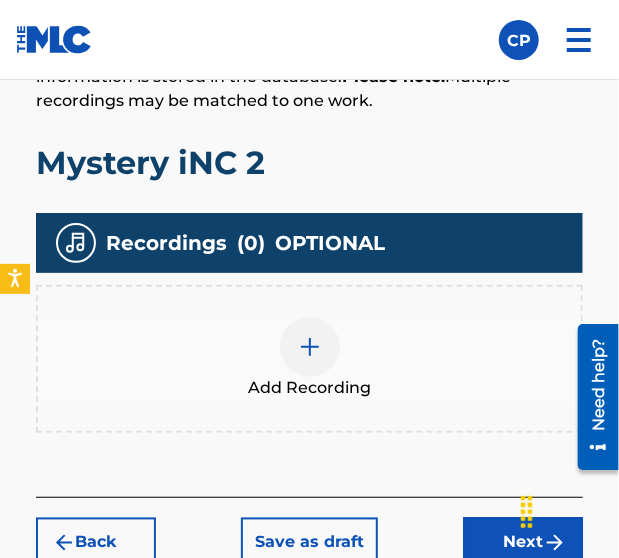 scroll, scrollTop: 570, scrollLeft: 0, axis: vertical 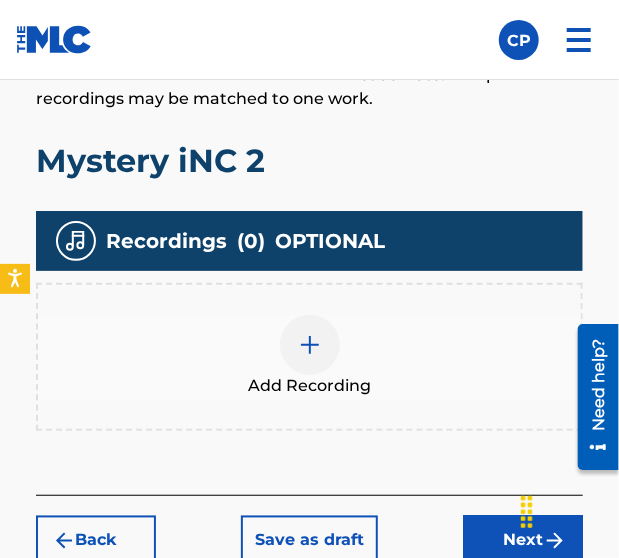click at bounding box center [310, 345] 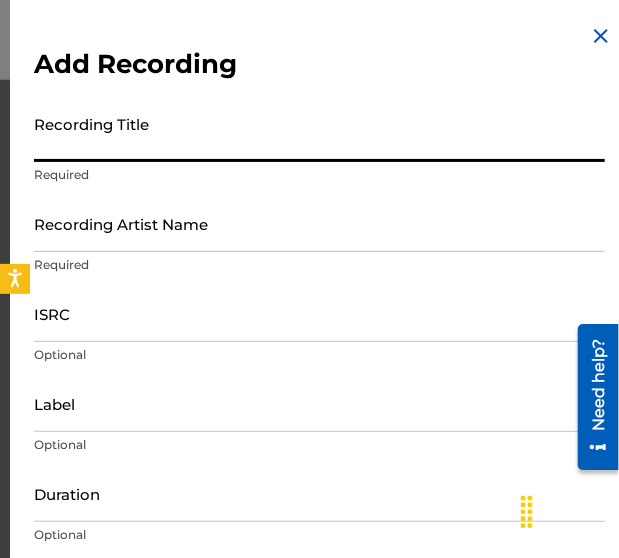 click on "Recording Title" at bounding box center (319, 133) 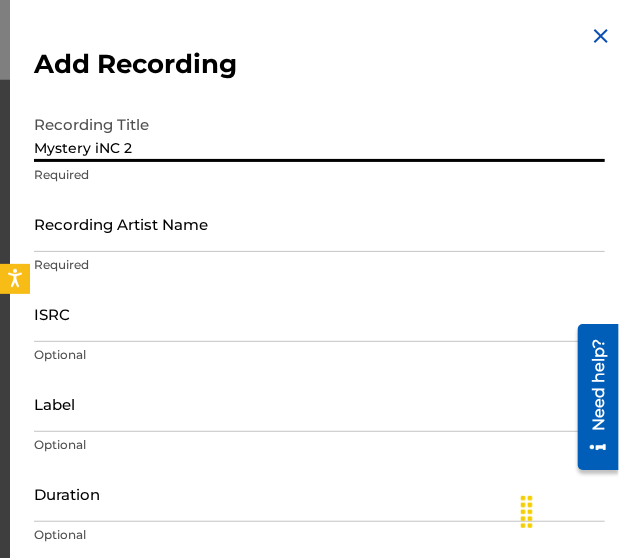 type on "Mystery iNC 2" 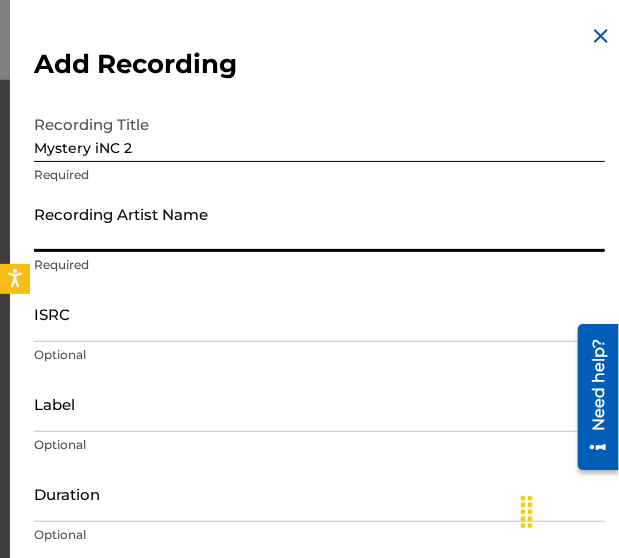 click on "Recording Artist Name" at bounding box center [319, 223] 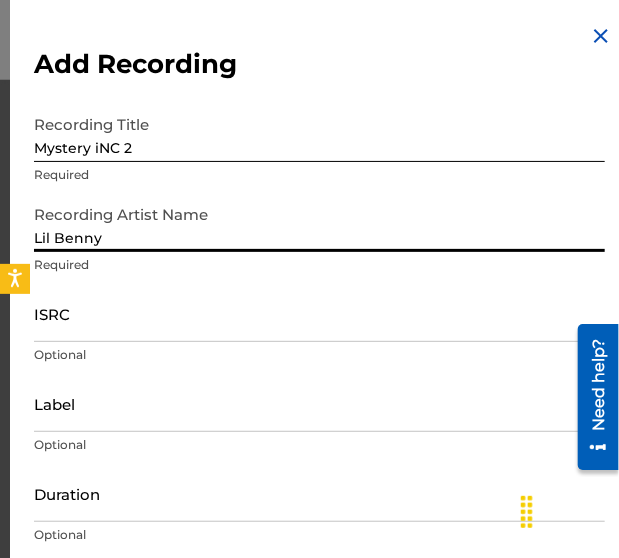 type on "Lil Benny" 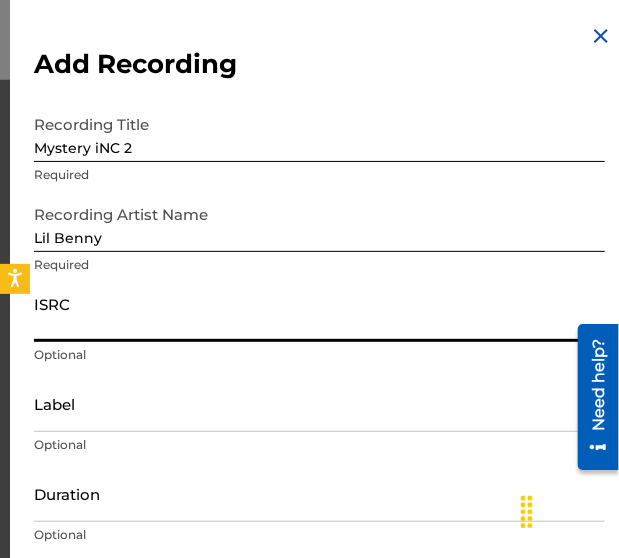 click on "ISRC" at bounding box center (319, 313) 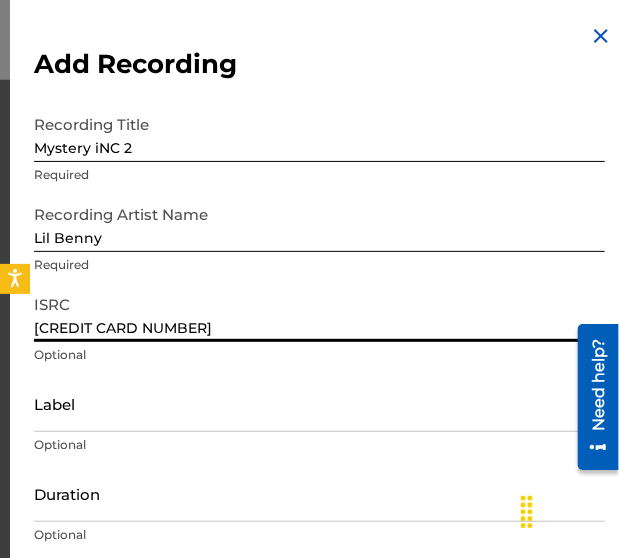 scroll, scrollTop: 160, scrollLeft: 0, axis: vertical 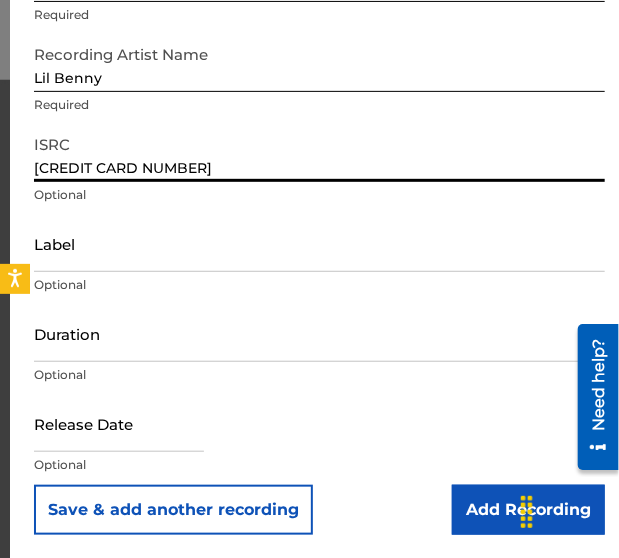 type on "QZWFE2525832" 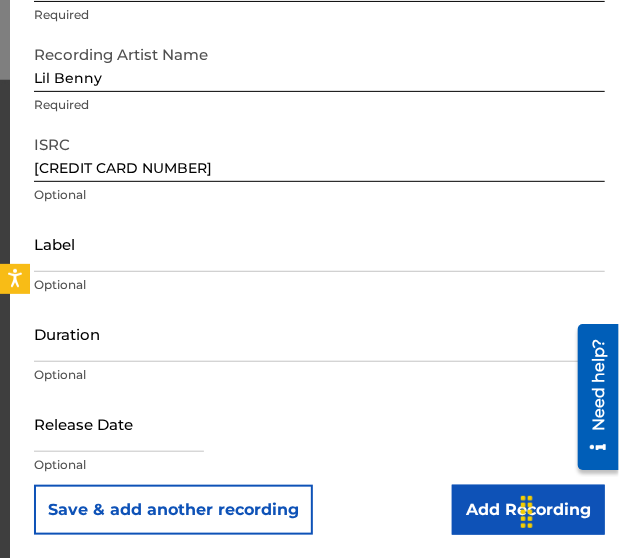 click on "Add Recording" at bounding box center (528, 510) 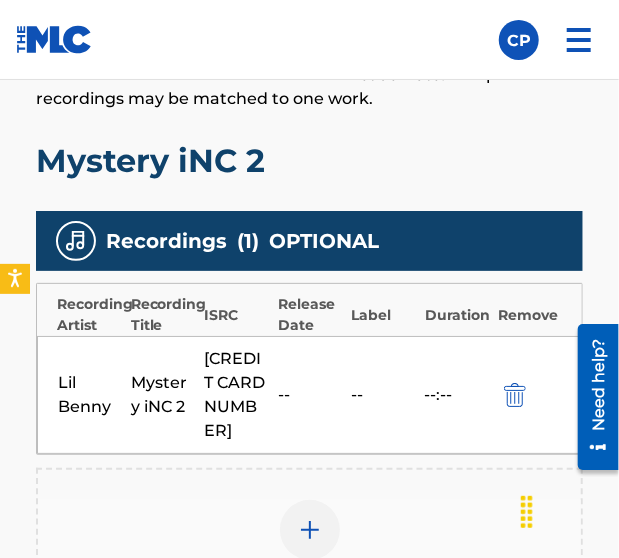 click on "--:--" at bounding box center (455, 395) 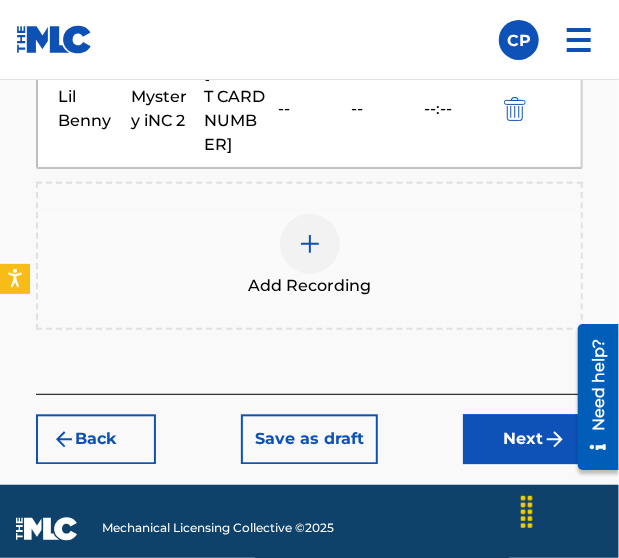 scroll, scrollTop: 859, scrollLeft: 0, axis: vertical 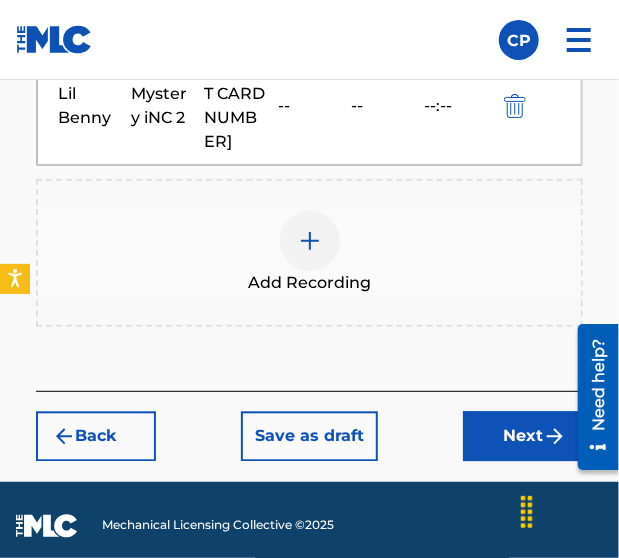 click on "Next" at bounding box center [523, 437] 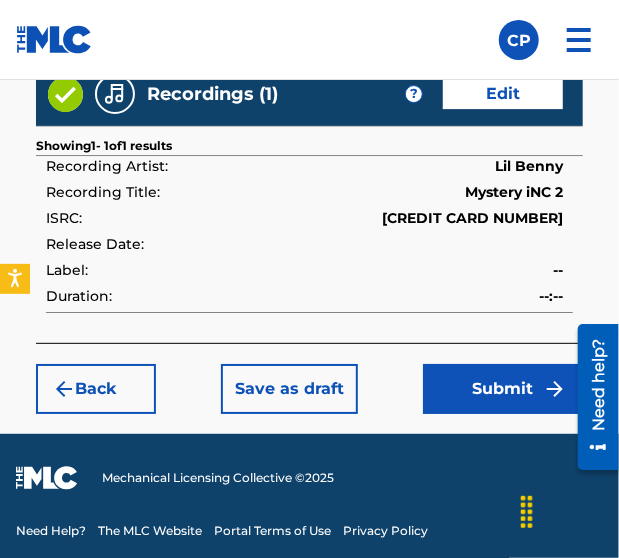 scroll, scrollTop: 1575, scrollLeft: 0, axis: vertical 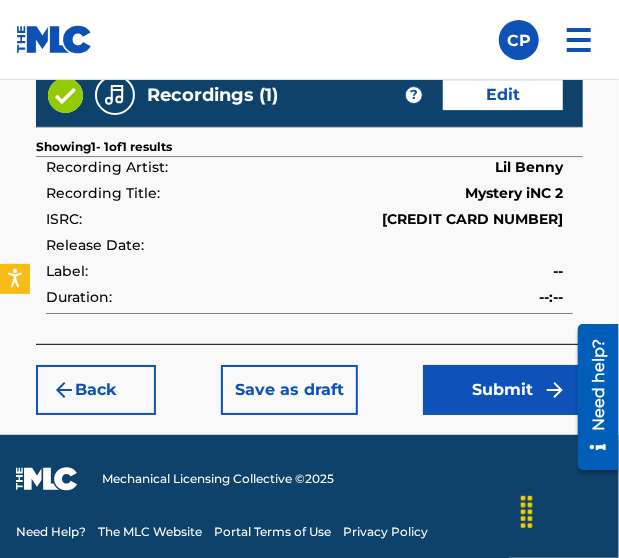 click on "Submit" at bounding box center (503, 390) 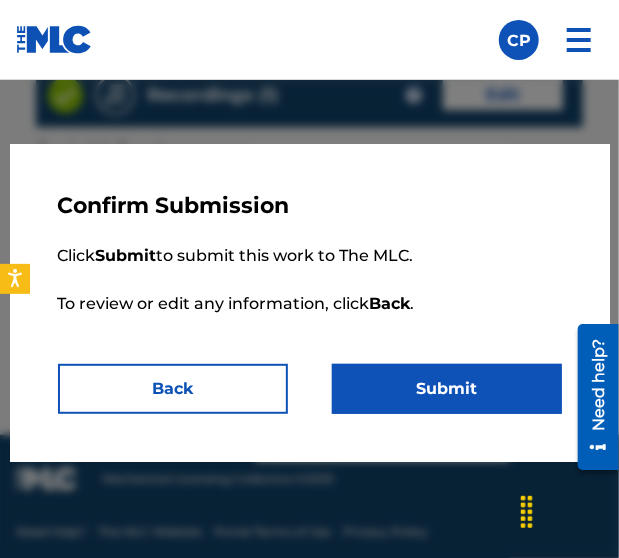 click on "Submit" at bounding box center [447, 389] 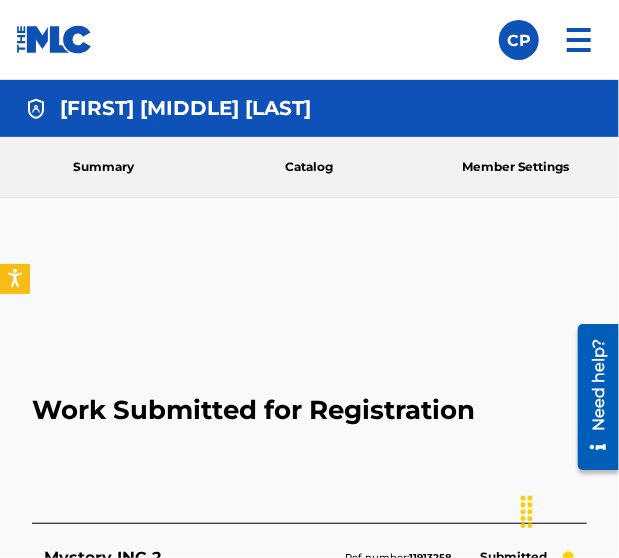 scroll, scrollTop: 422, scrollLeft: 0, axis: vertical 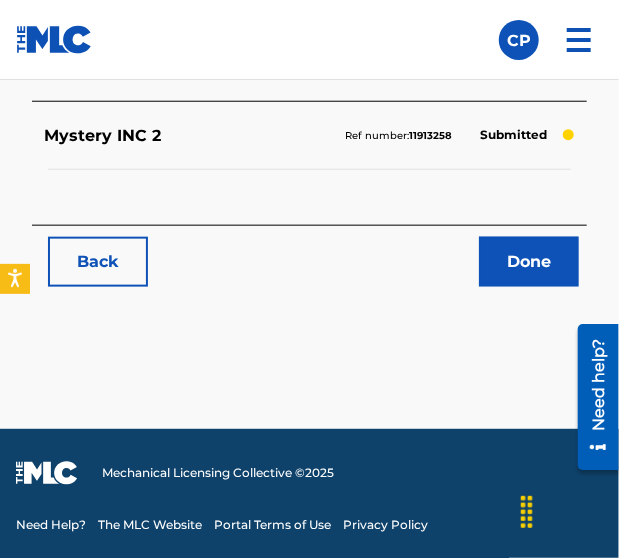 click on "Done" at bounding box center [529, 262] 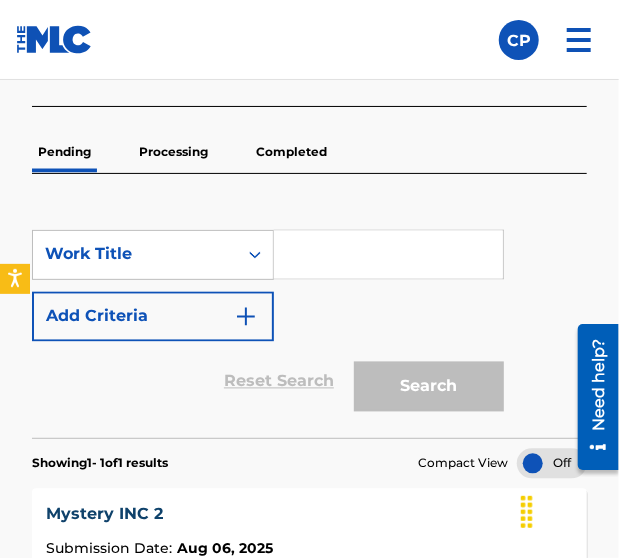 scroll, scrollTop: 752, scrollLeft: 0, axis: vertical 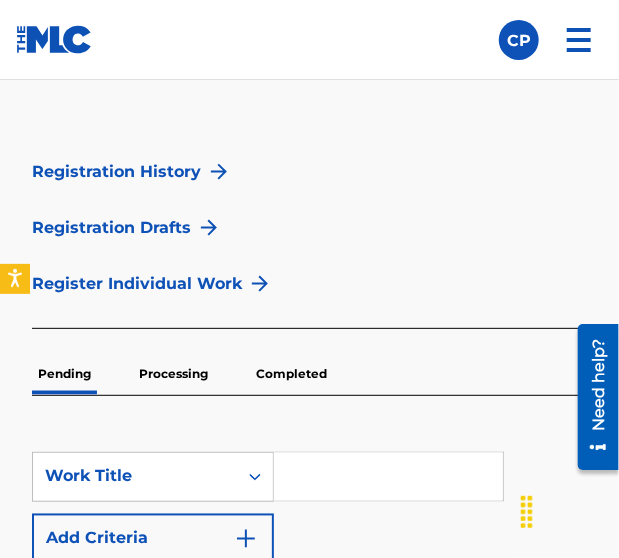 click on "Register Individual Work" at bounding box center [137, 284] 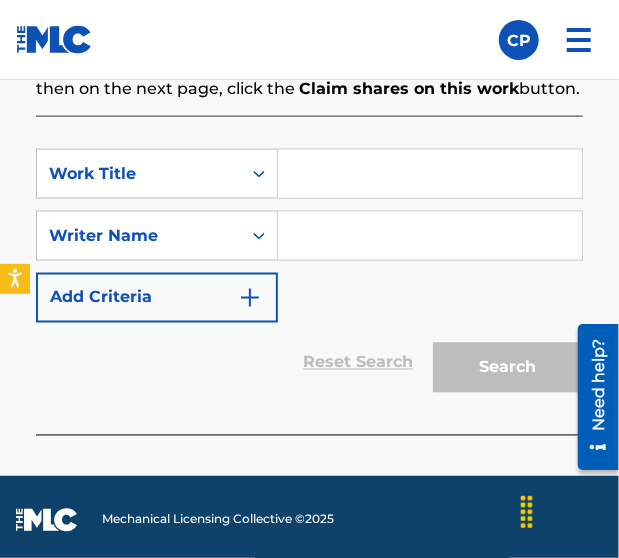 scroll, scrollTop: 633, scrollLeft: 0, axis: vertical 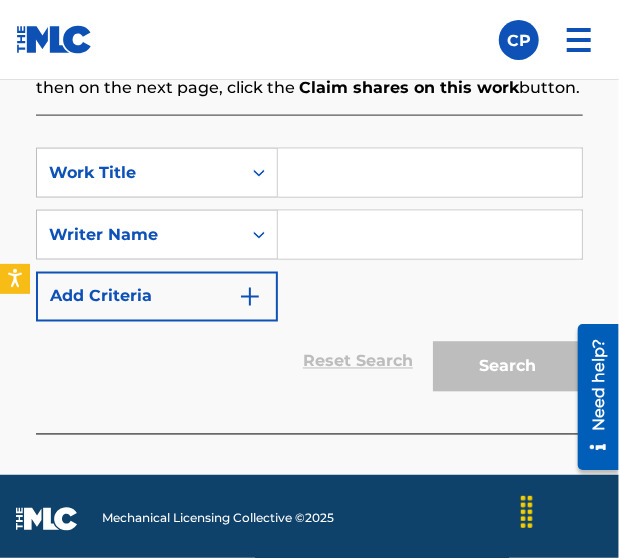 click at bounding box center [430, 173] 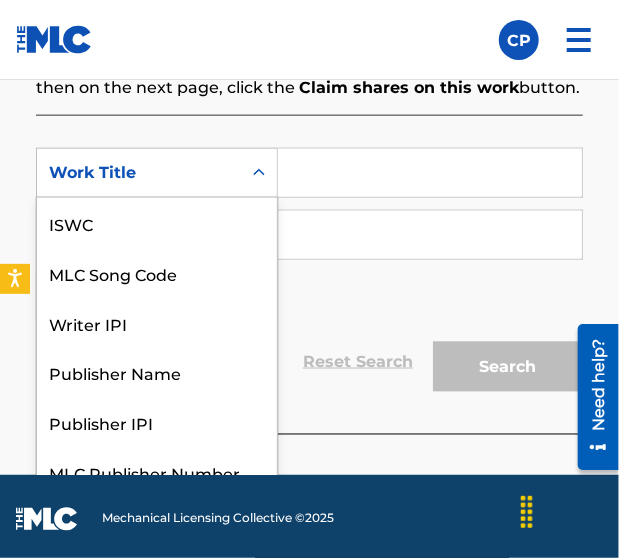 click on "SearchWithCriteria80eec36e-4e11-4a04-ba55-211c345fceb9 7 results available. Use Up and Down to choose options, press Enter to select the currently focused option, press Escape to exit the menu, press Tab to select the option and exit the menu. Work Title ISWC MLC Song Code Writer IPI Publisher Name Publisher IPI MLC Publisher Number Work Title SearchWithCriteria12353b01-753e-43b1-86d3-64db00419e13 Writer Name Add Criteria Reset Search Search" at bounding box center (309, 274) 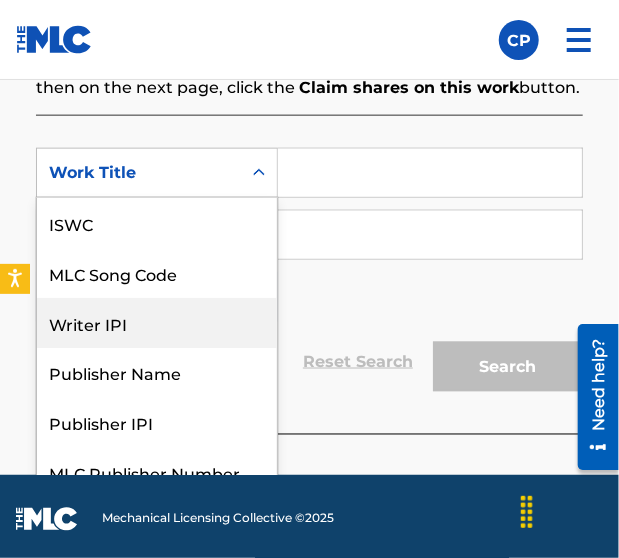 scroll, scrollTop: 1, scrollLeft: 0, axis: vertical 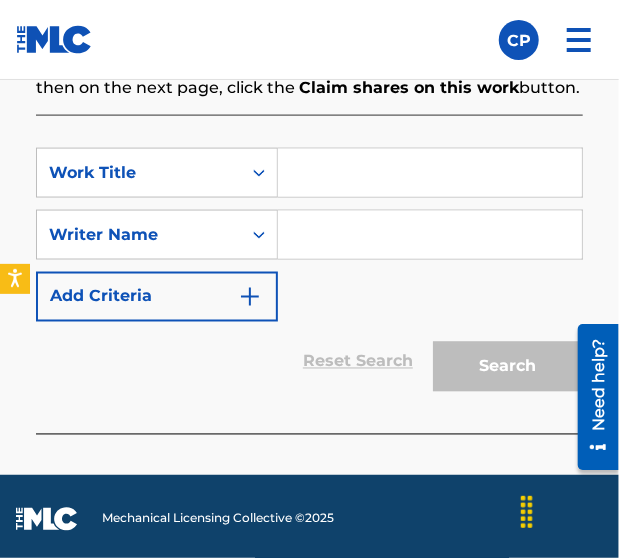 click on "SearchWithCriteria80eec36e-4e11-4a04-ba55-211c345fceb9 Work Title SearchWithCriteria12353b01-753e-43b1-86d3-64db00419e13 Writer Name Add Criteria" at bounding box center (309, 235) 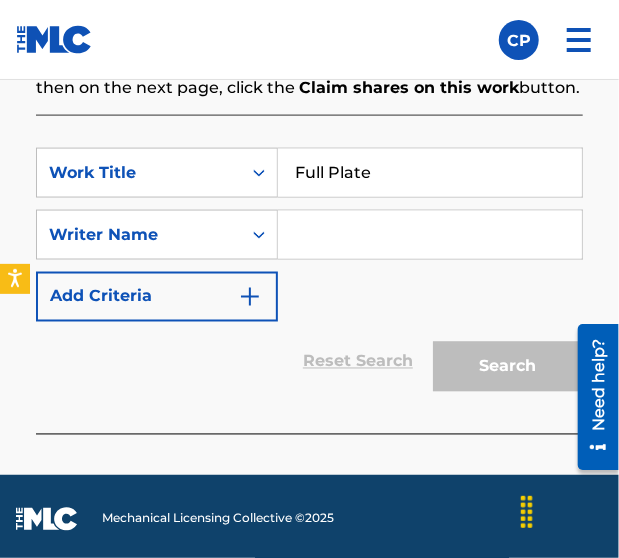 type on "Full Plate" 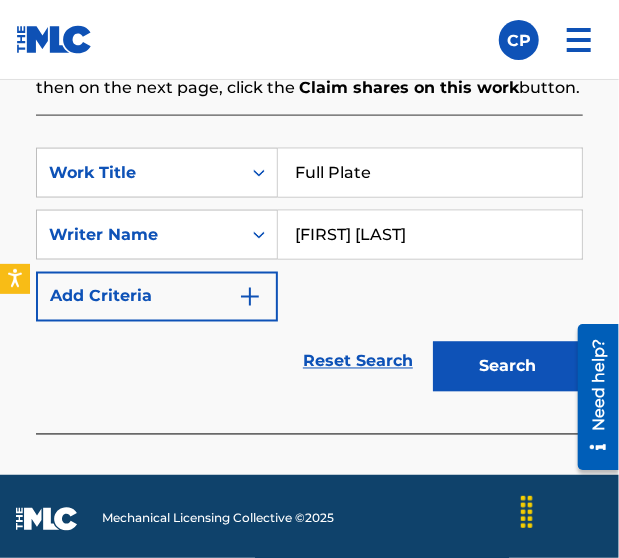 click on "Search" at bounding box center [508, 367] 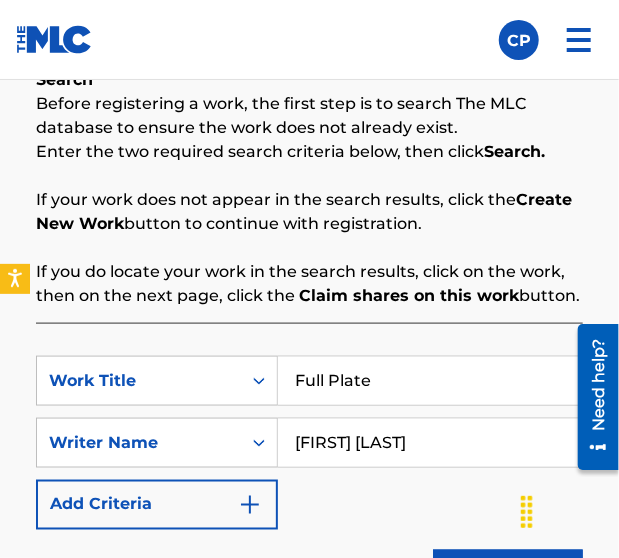 scroll, scrollTop: 426, scrollLeft: 0, axis: vertical 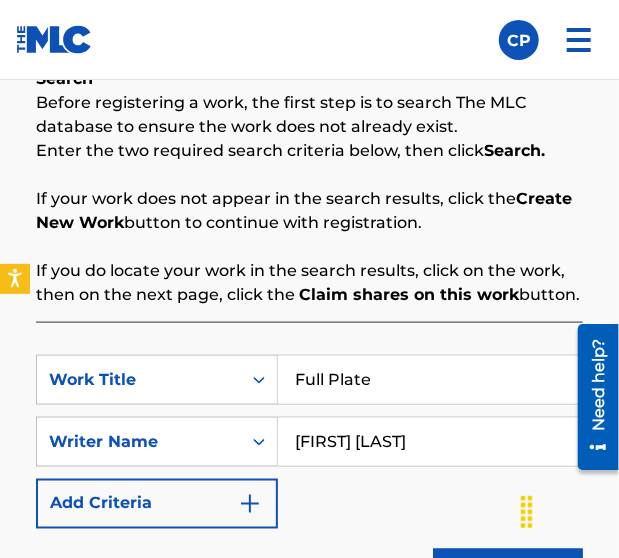 click on "Lil benny" at bounding box center [430, 442] 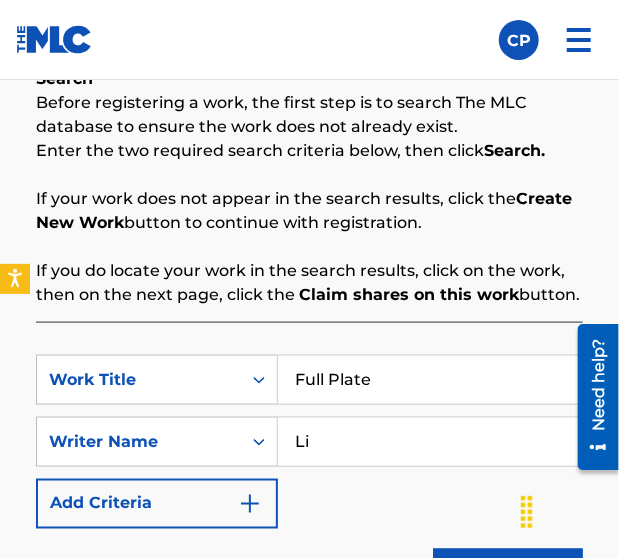 type on "L" 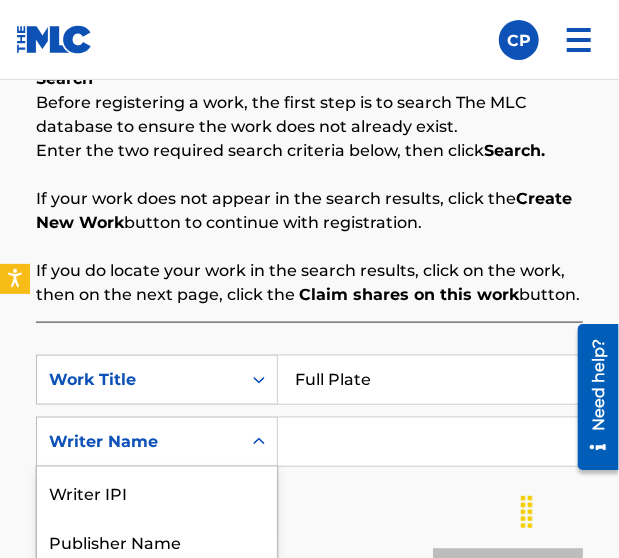 click on "Writer Name" at bounding box center (139, 442) 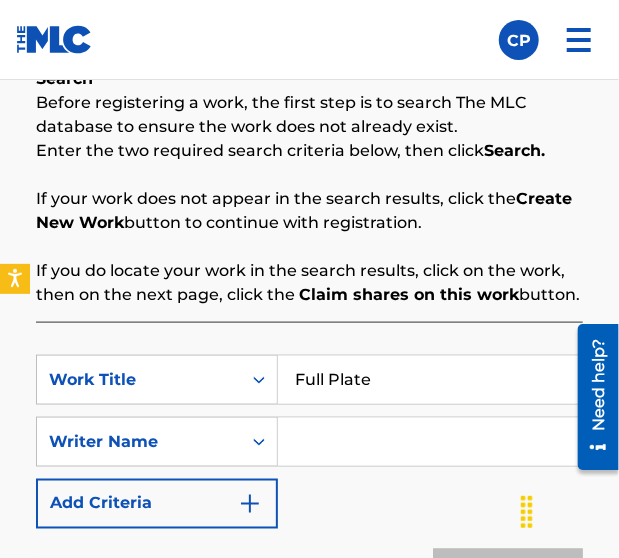 click at bounding box center [430, 442] 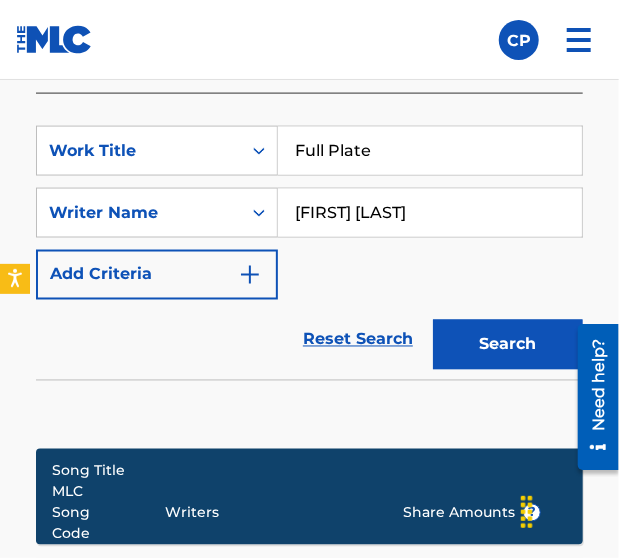 scroll, scrollTop: 654, scrollLeft: 0, axis: vertical 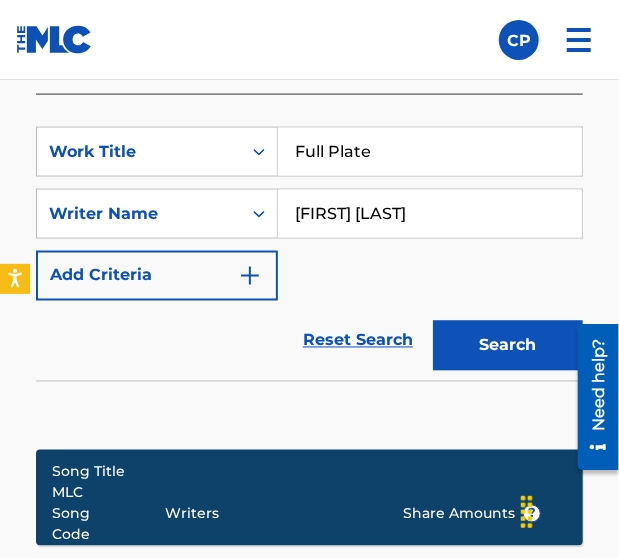 type on "Cameron Woodall" 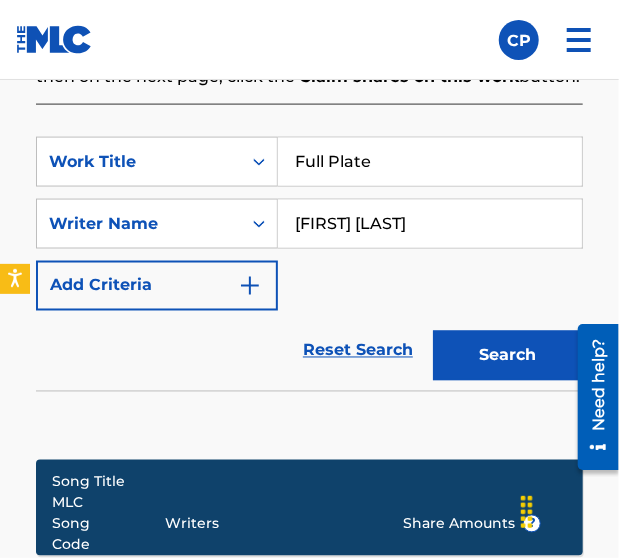 scroll, scrollTop: 645, scrollLeft: 0, axis: vertical 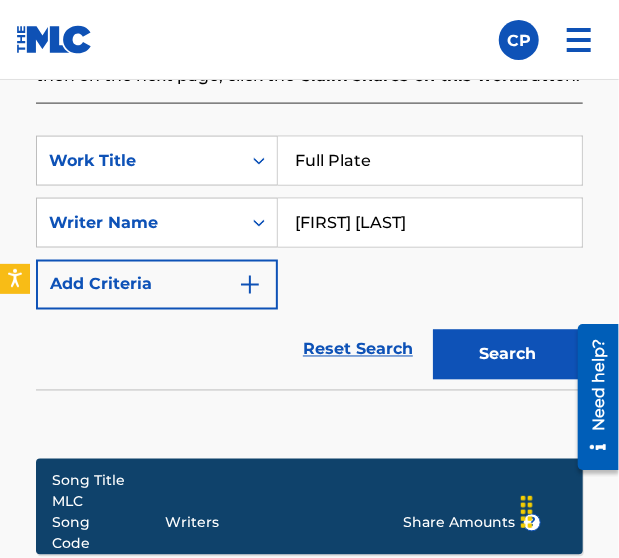 click on "Add Criteria" at bounding box center (157, 285) 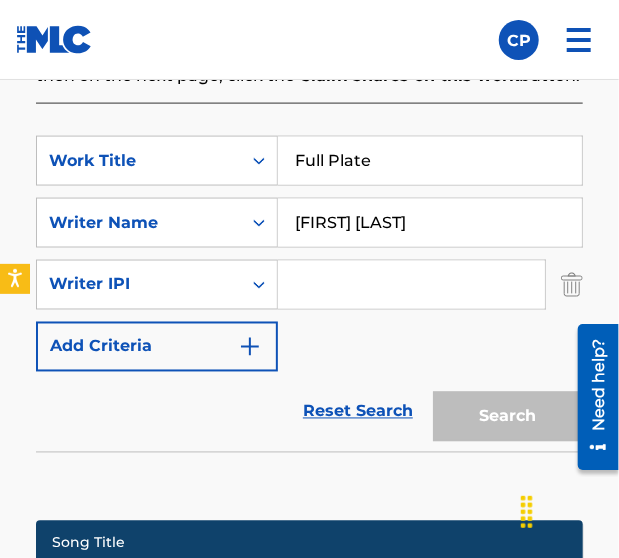 click at bounding box center (411, 285) 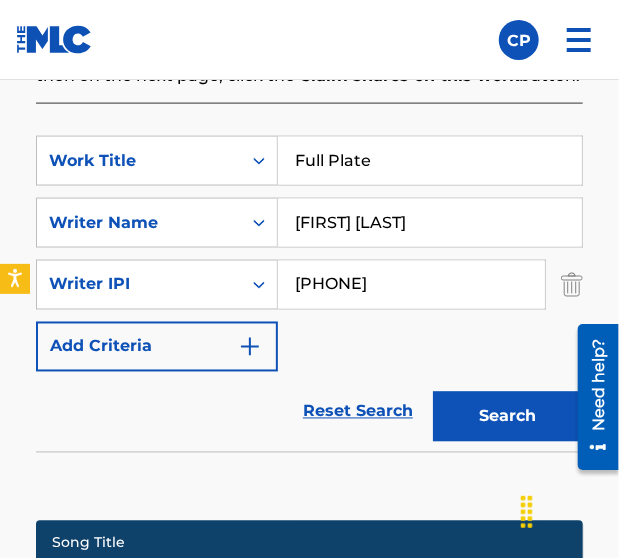 type on "1290544159" 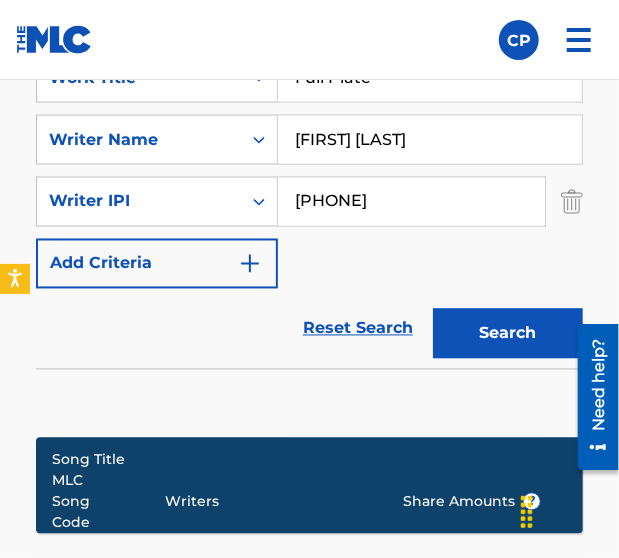 scroll, scrollTop: 729, scrollLeft: 0, axis: vertical 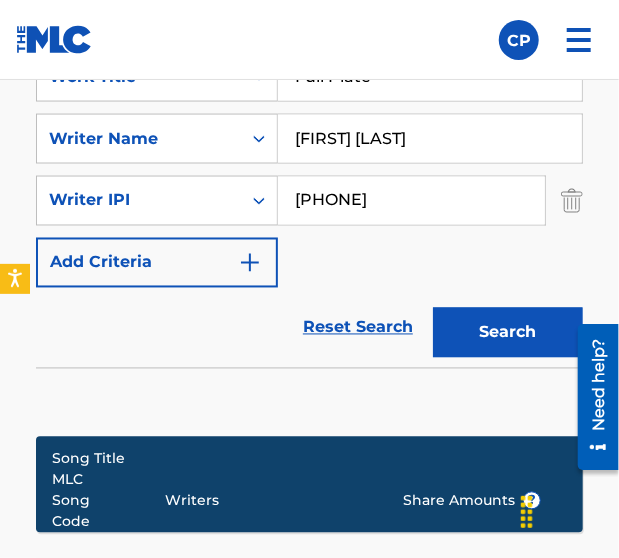 click at bounding box center (572, 201) 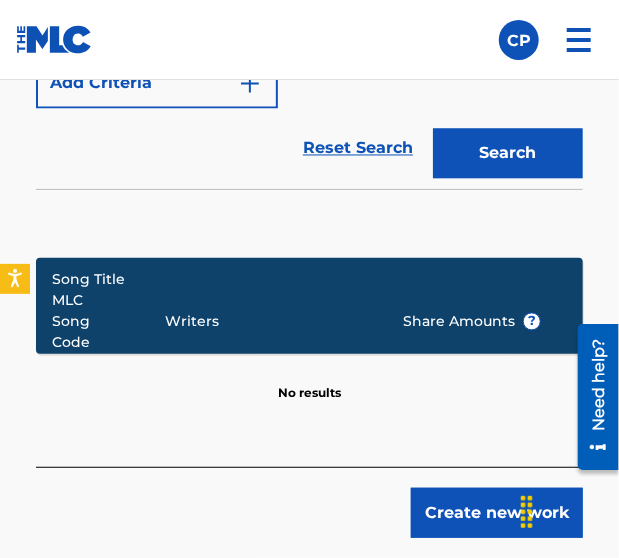 scroll, scrollTop: 845, scrollLeft: 0, axis: vertical 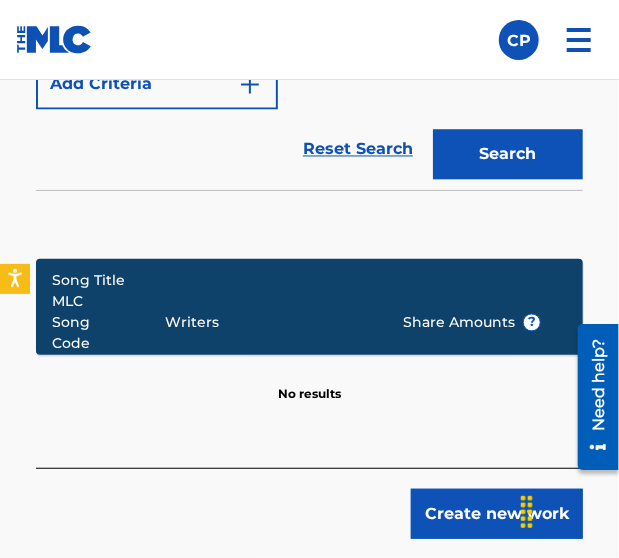 click on "Create new work" at bounding box center (497, 514) 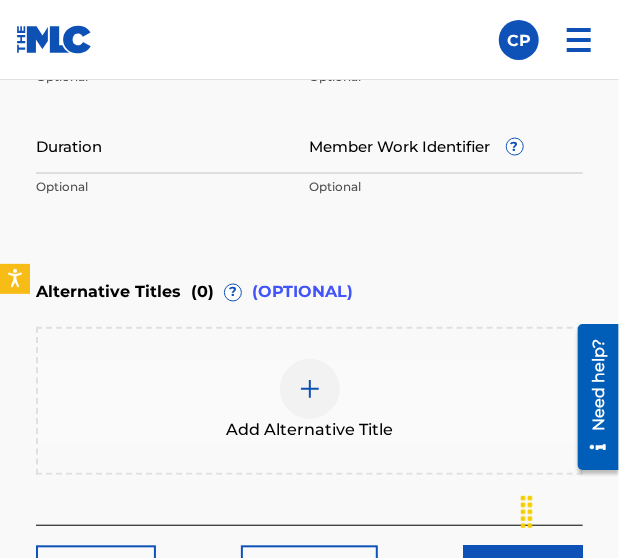 scroll, scrollTop: 893, scrollLeft: 0, axis: vertical 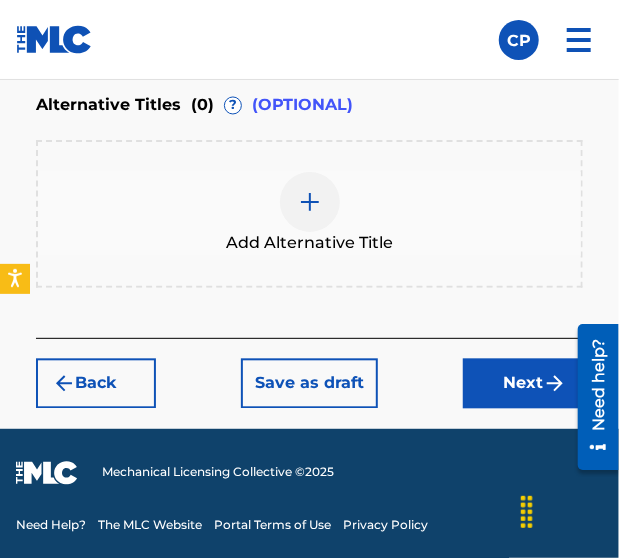 click on "Next" at bounding box center [523, 384] 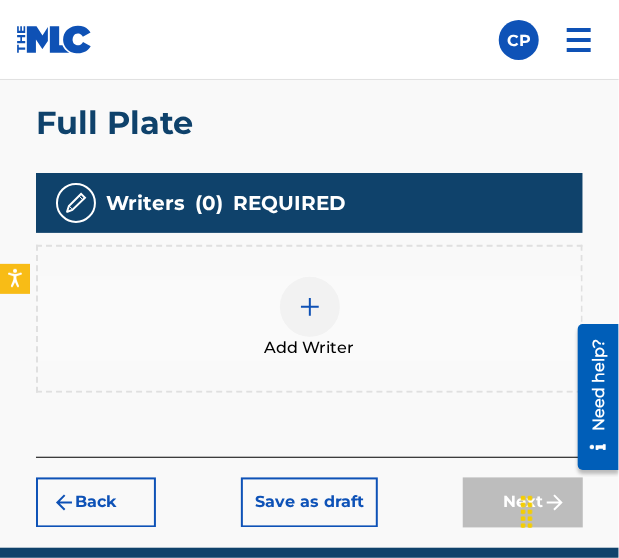 scroll, scrollTop: 607, scrollLeft: 0, axis: vertical 